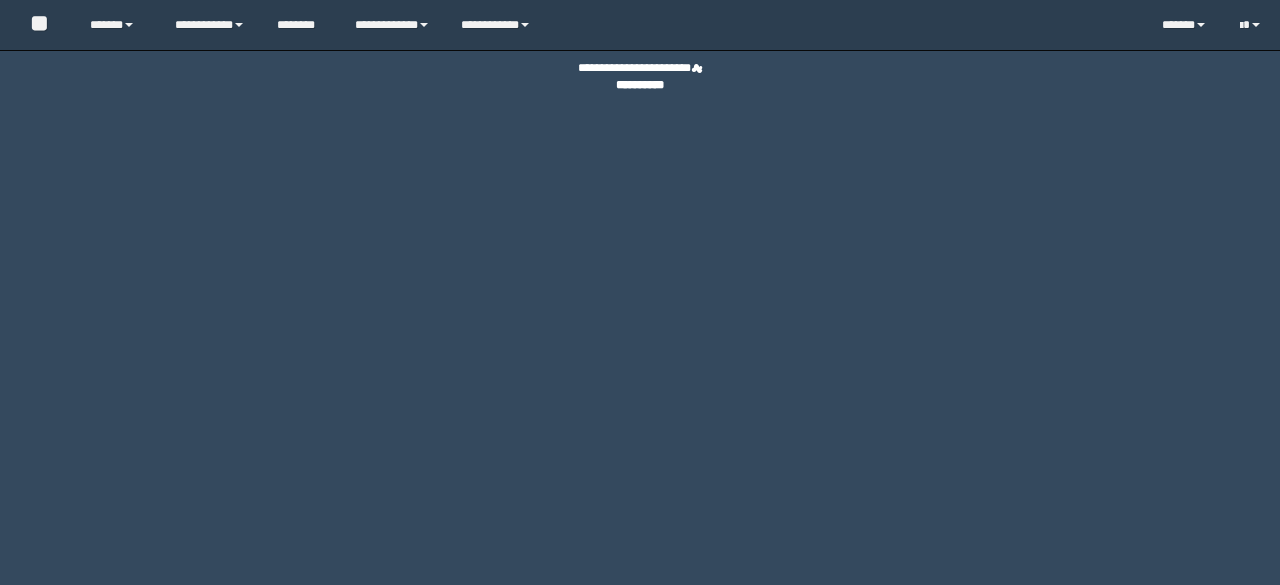 scroll, scrollTop: 0, scrollLeft: 0, axis: both 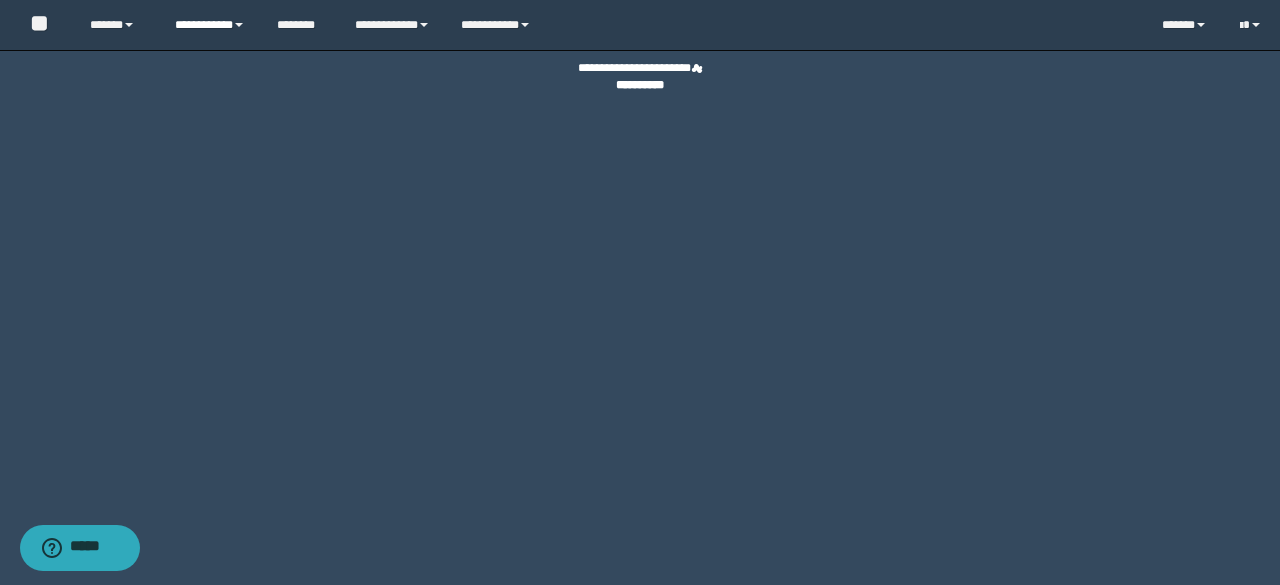 click on "**********" at bounding box center (210, 25) 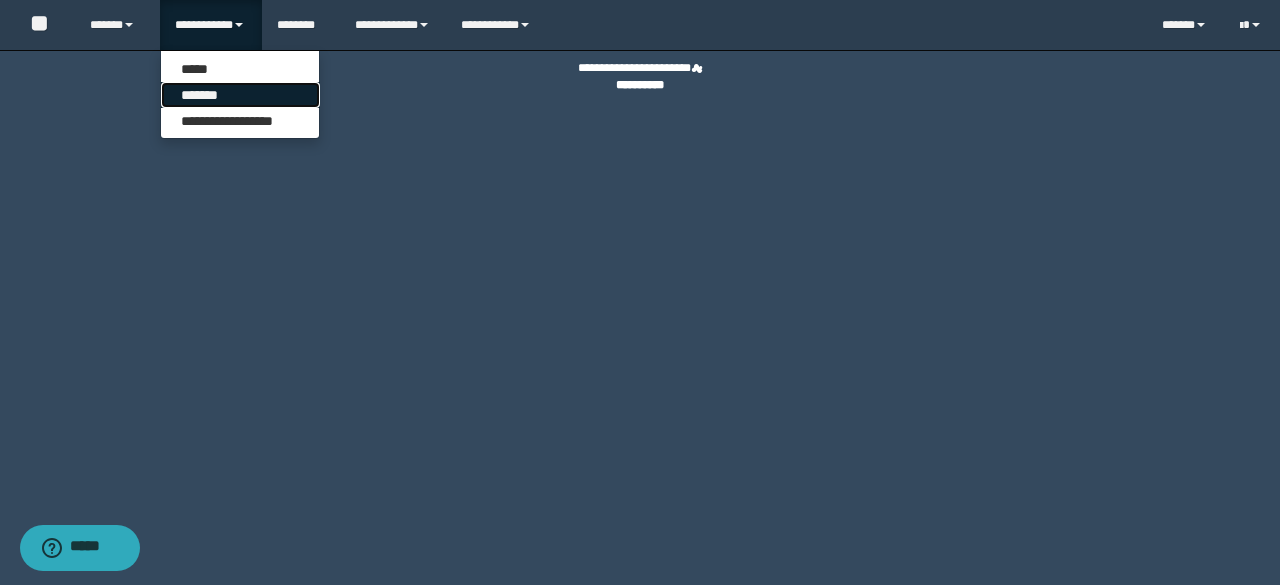 click on "*******" at bounding box center (240, 95) 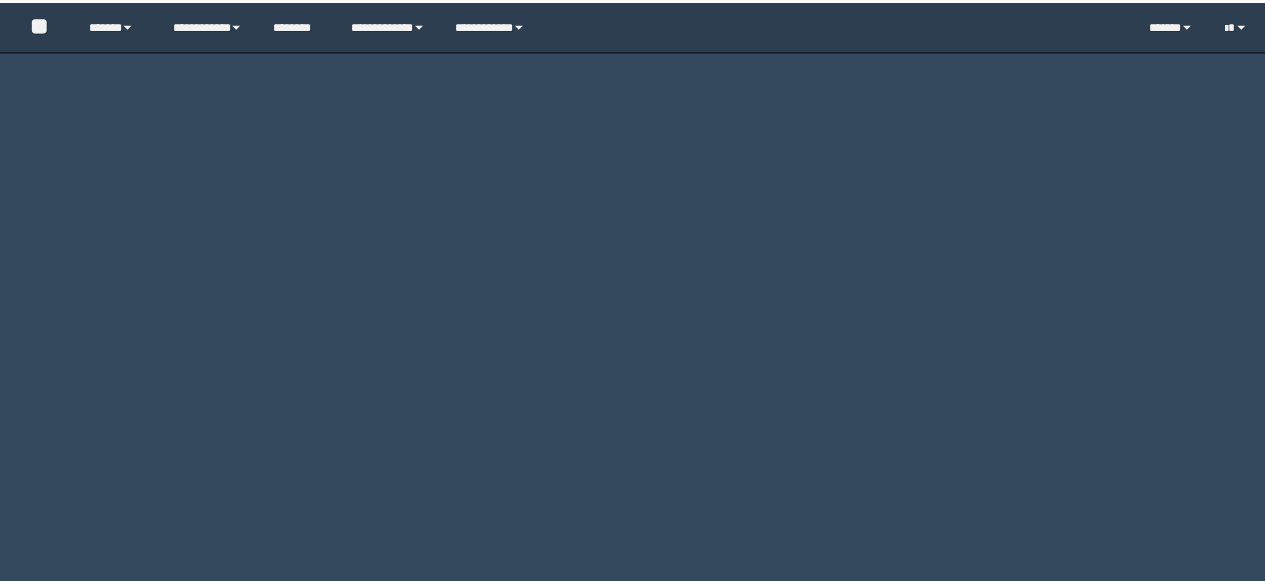 scroll, scrollTop: 0, scrollLeft: 0, axis: both 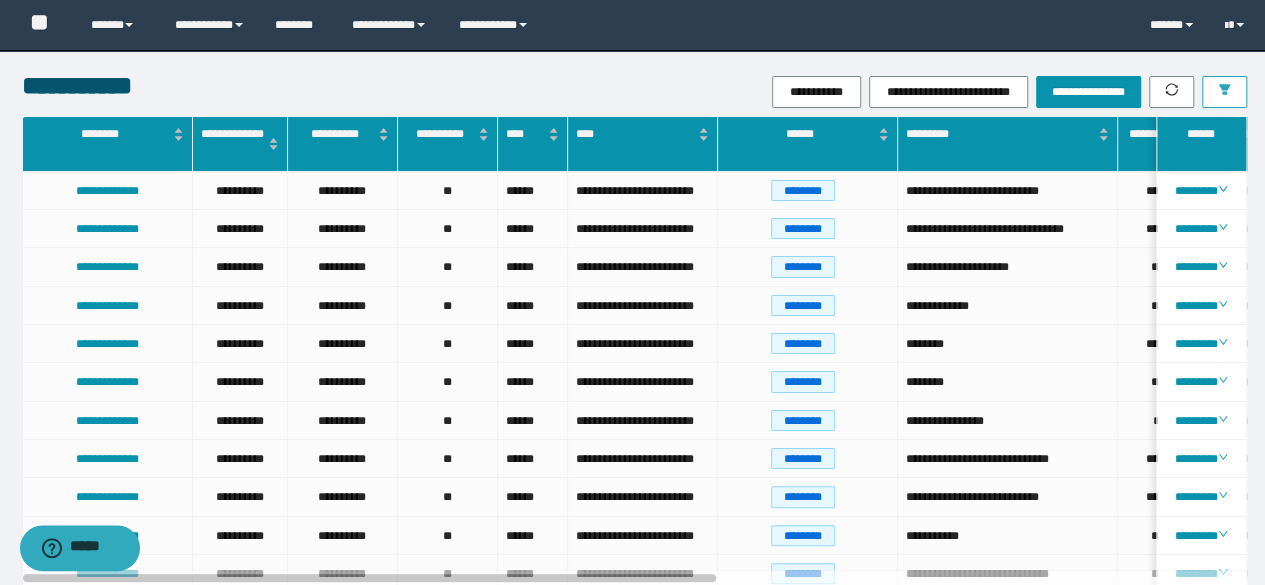 click 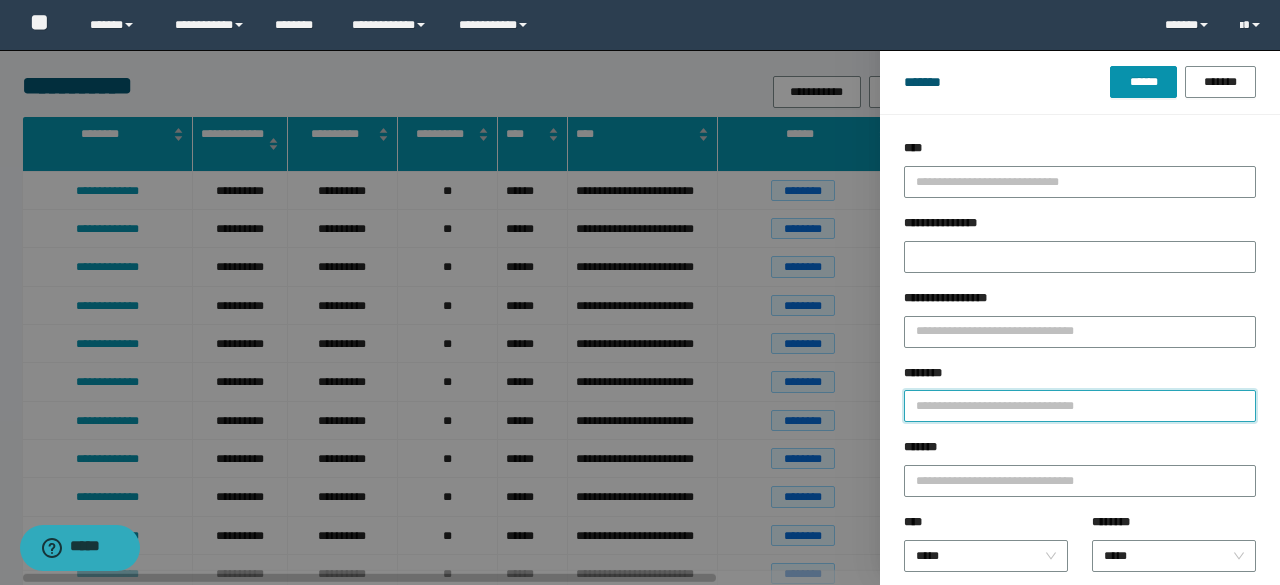click on "********" at bounding box center (1080, 406) 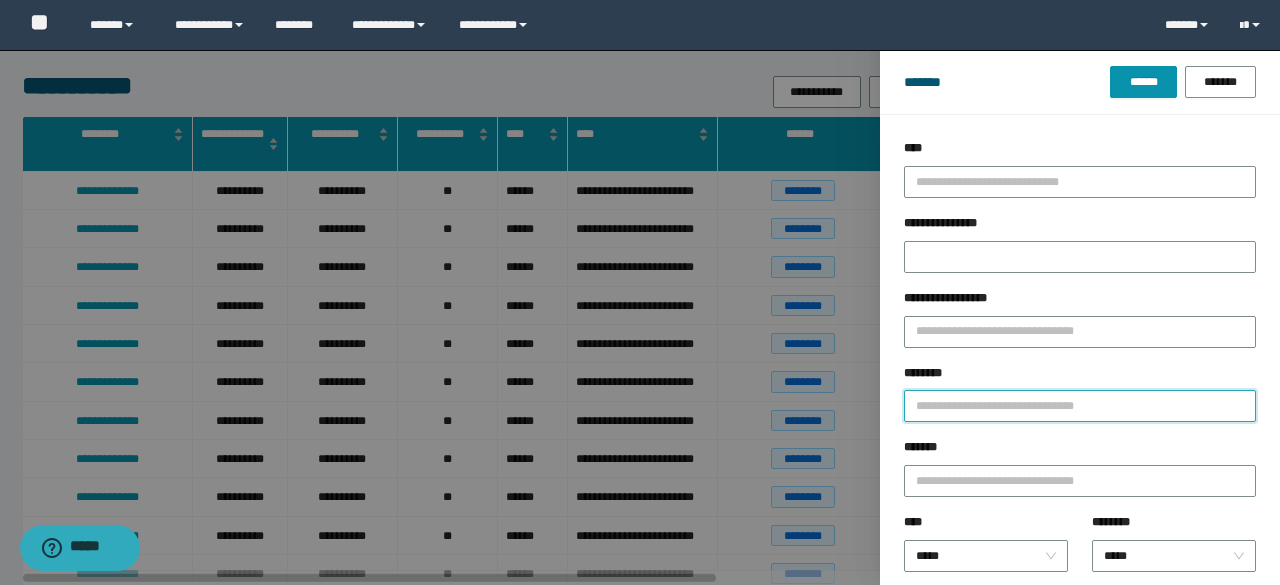 paste on "**********" 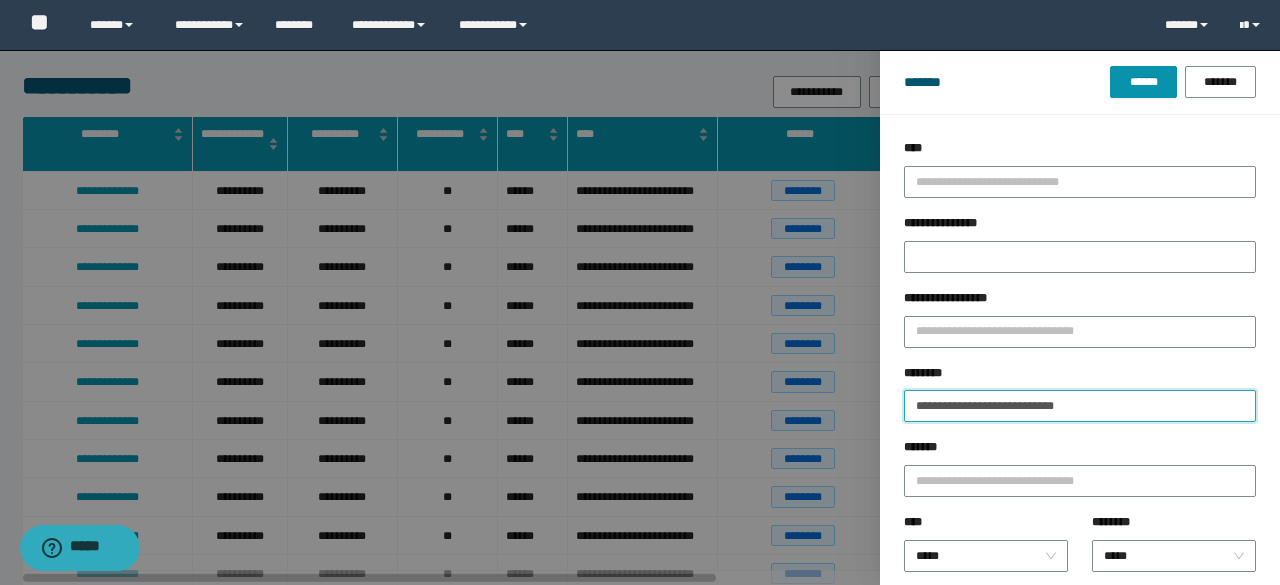 click on "******" at bounding box center (1143, 82) 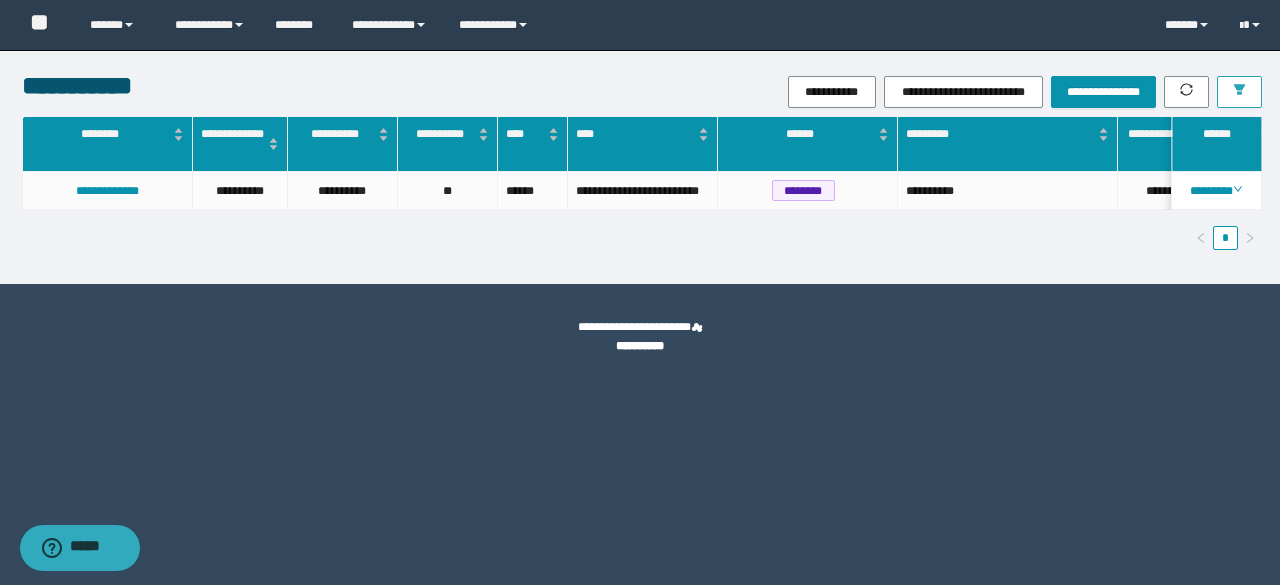 scroll, scrollTop: 0, scrollLeft: 12, axis: horizontal 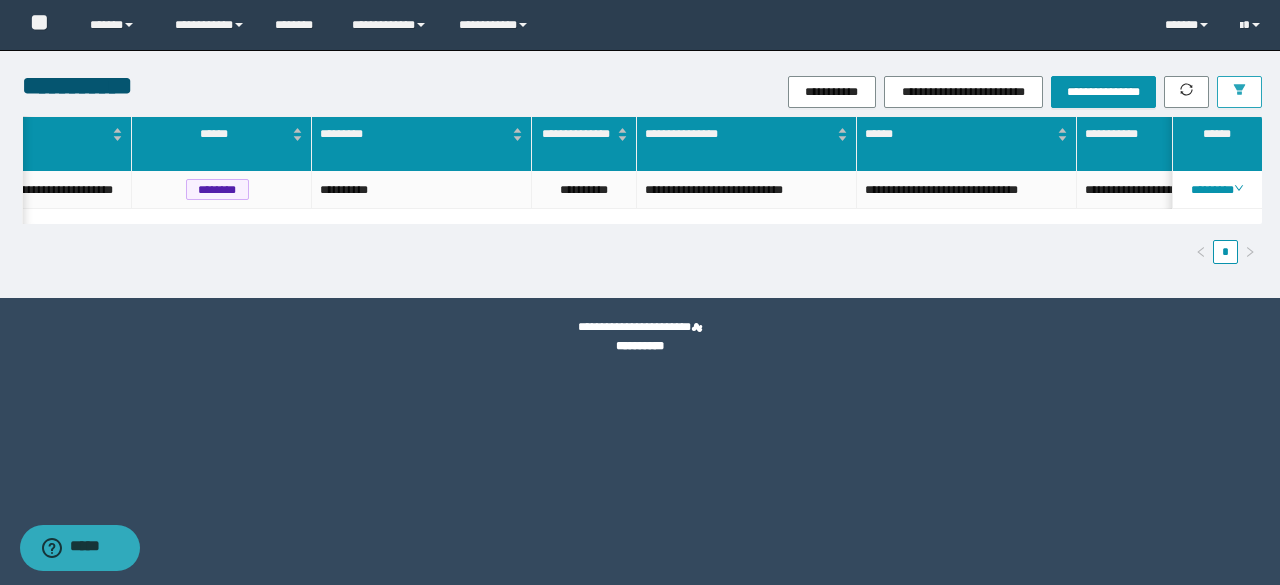 click 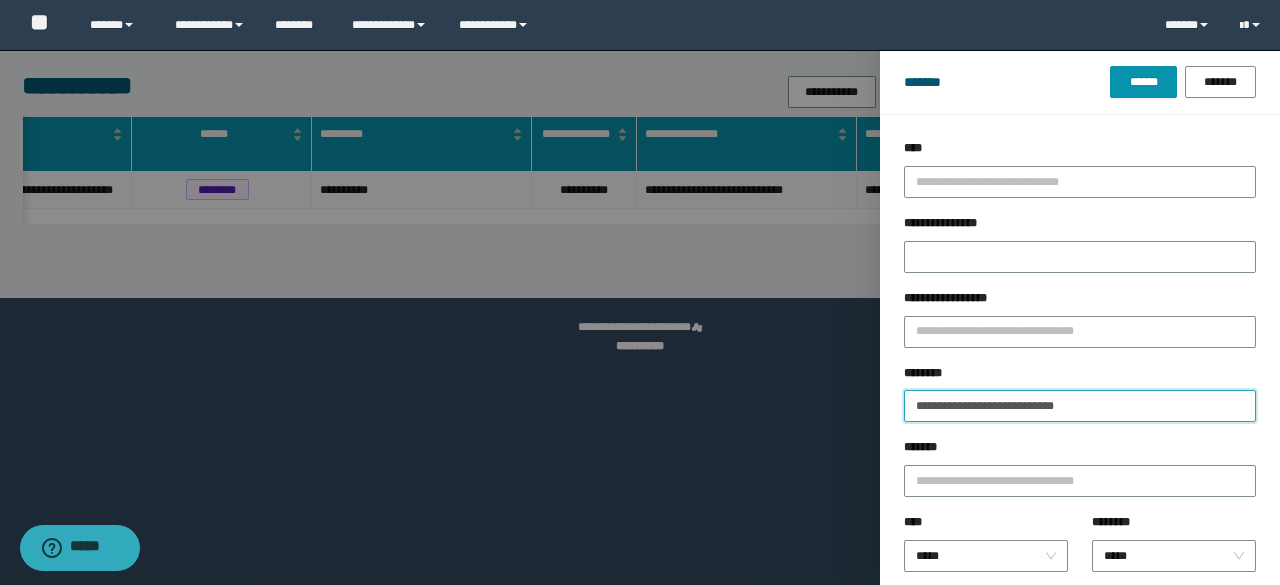 drag, startPoint x: 1122, startPoint y: 411, endPoint x: 712, endPoint y: 403, distance: 410.07803 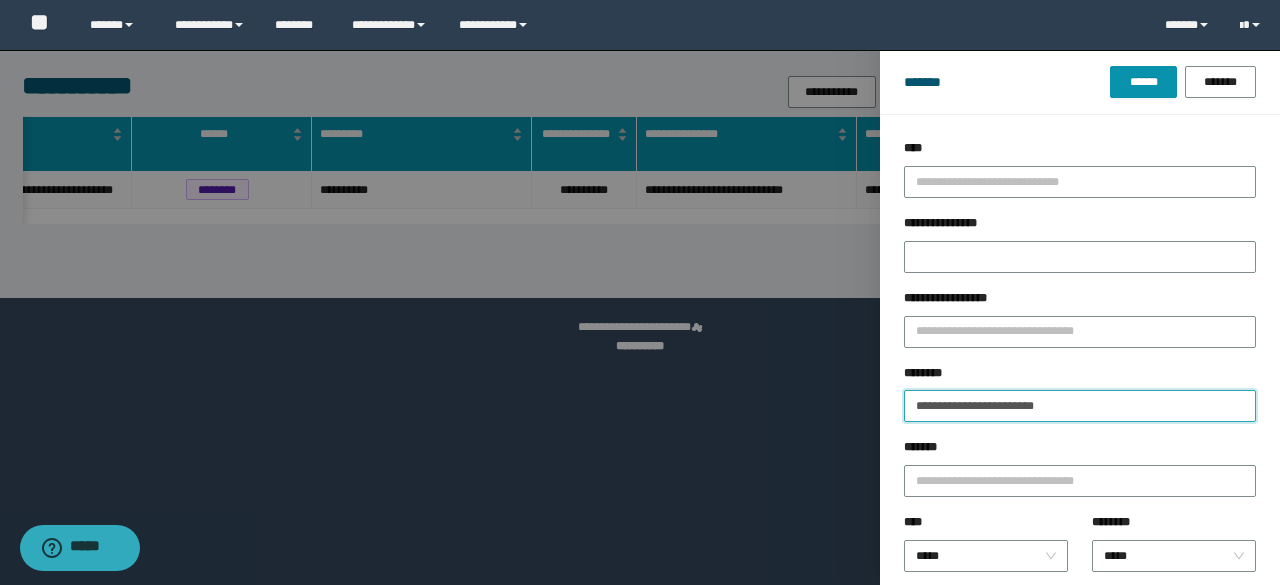 click on "******" at bounding box center (1143, 82) 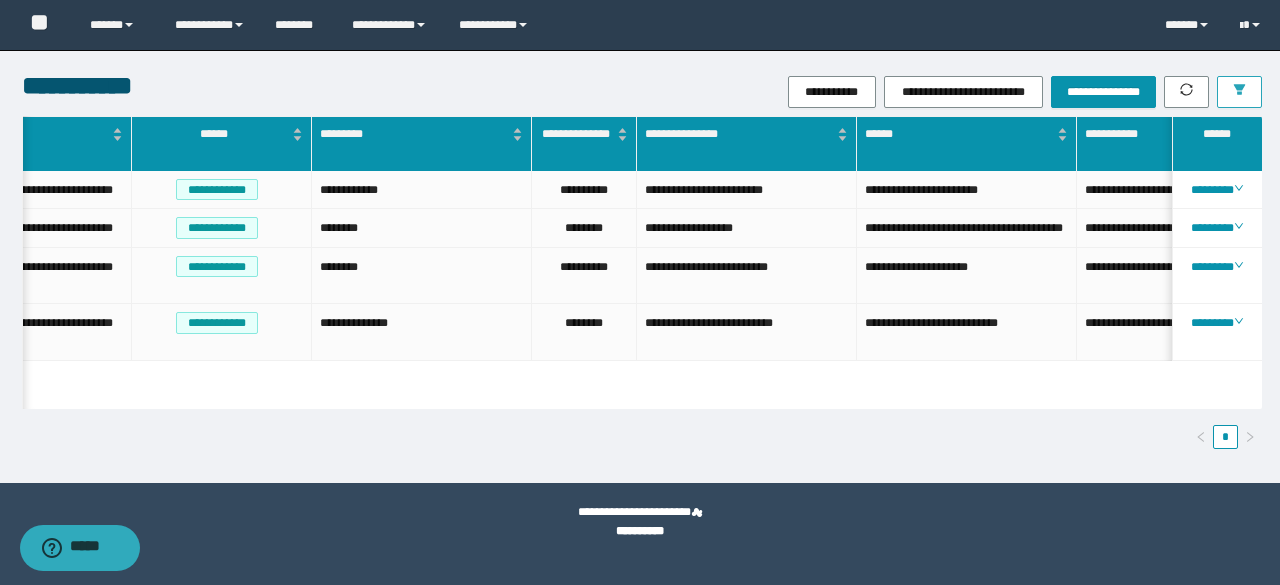 scroll, scrollTop: 0, scrollLeft: 574, axis: horizontal 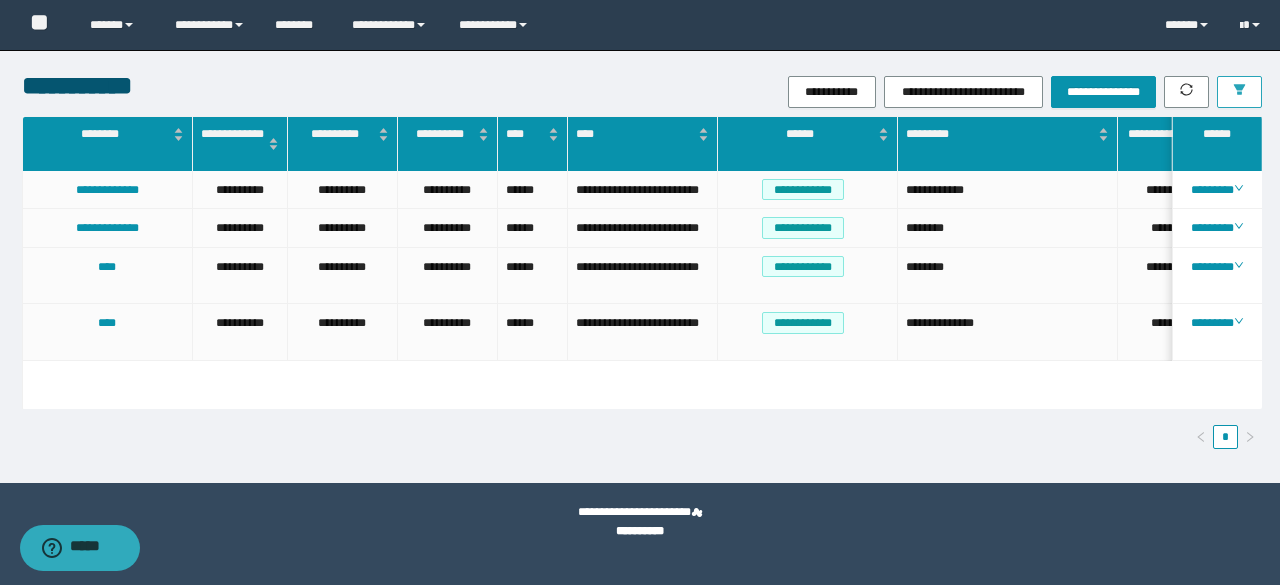 click 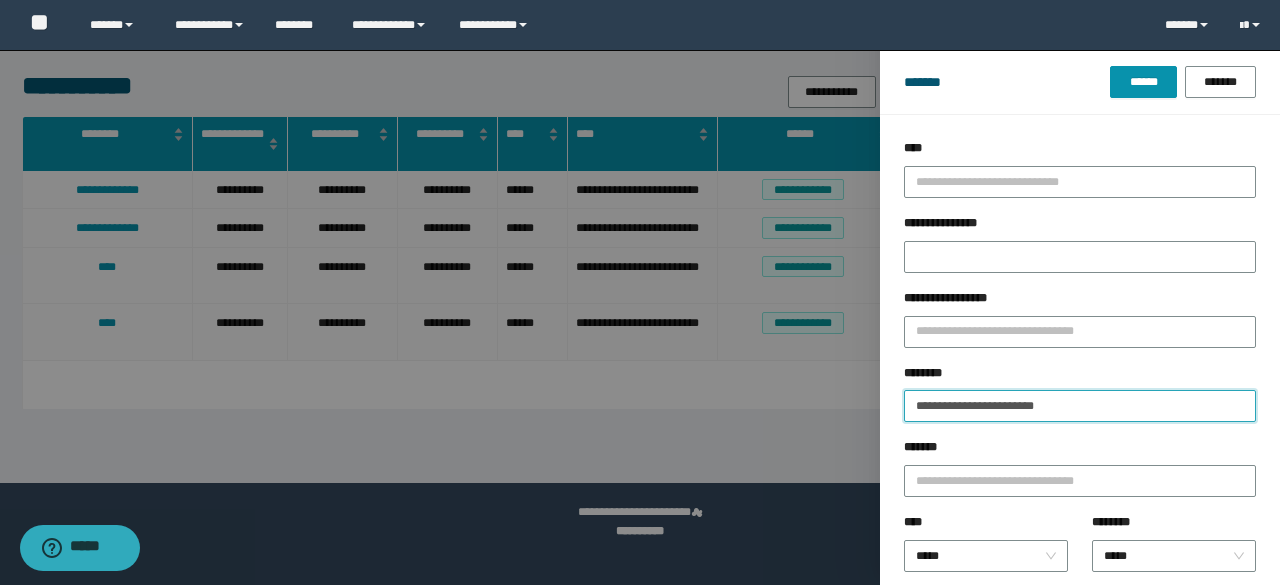 drag, startPoint x: 1104, startPoint y: 402, endPoint x: 491, endPoint y: 334, distance: 616.7601 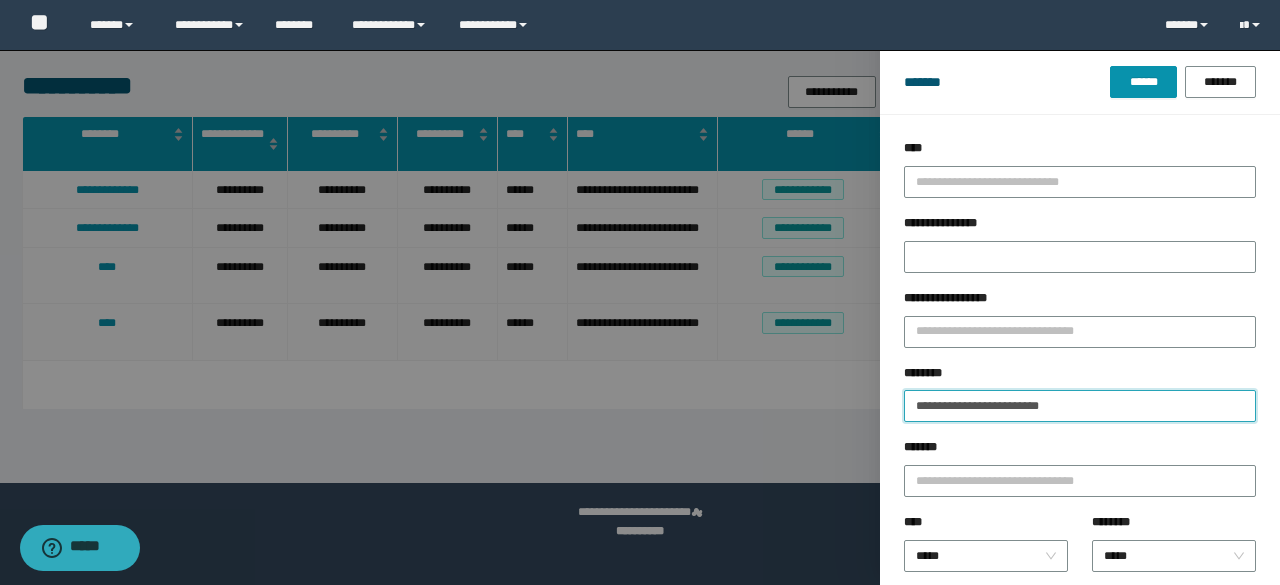 click on "******" at bounding box center (1143, 82) 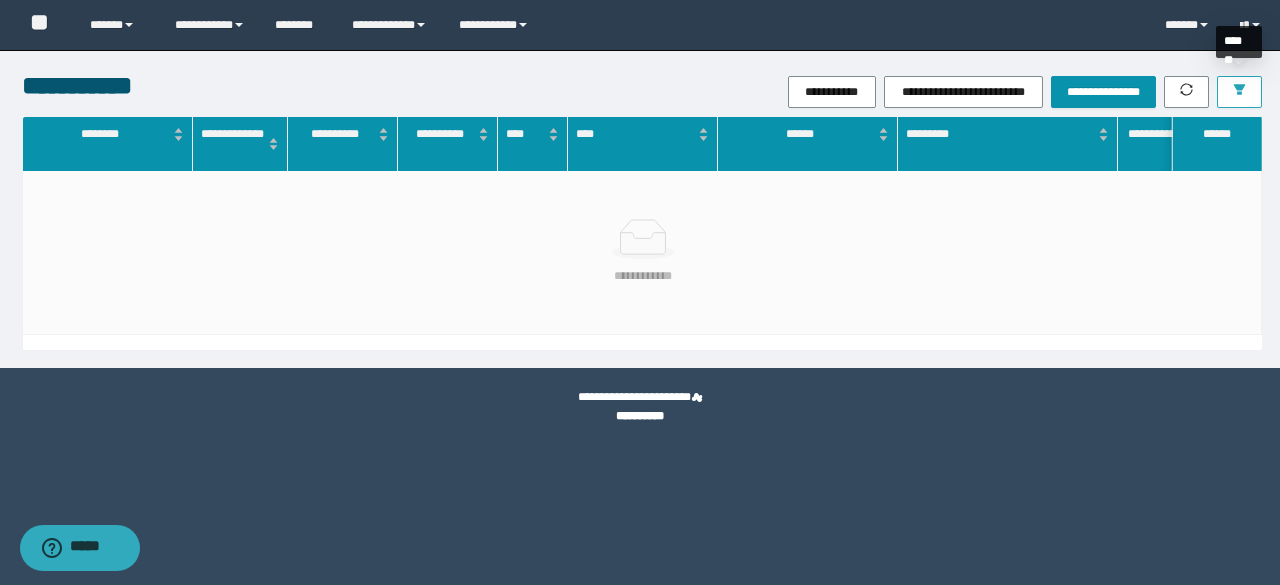 click 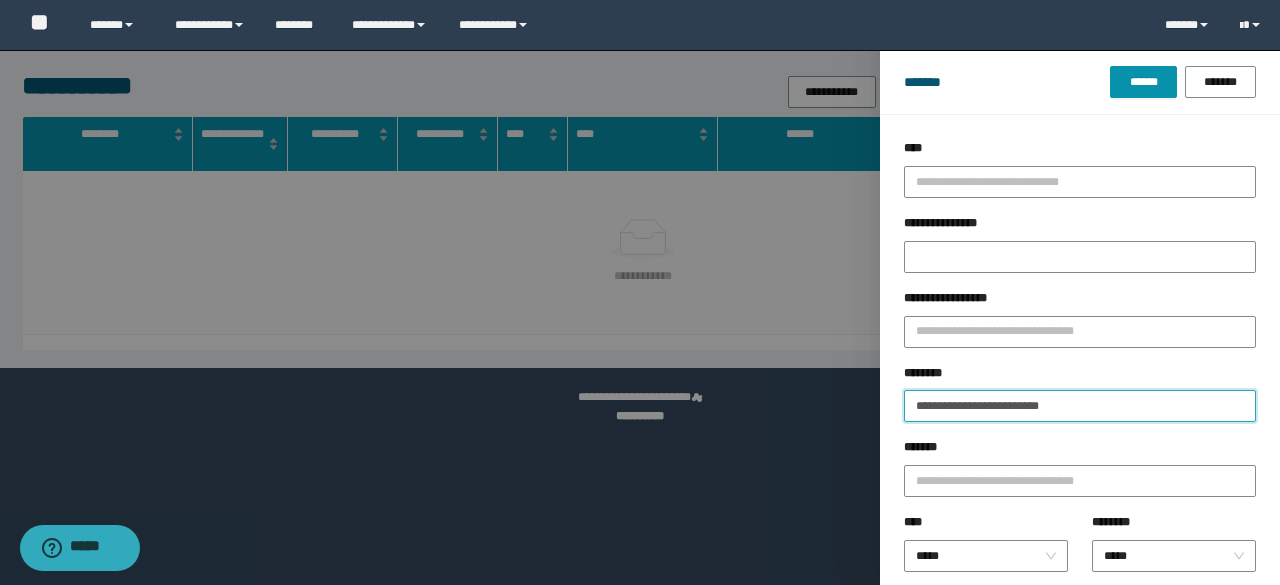 drag, startPoint x: 1004, startPoint y: 400, endPoint x: 663, endPoint y: 367, distance: 342.59305 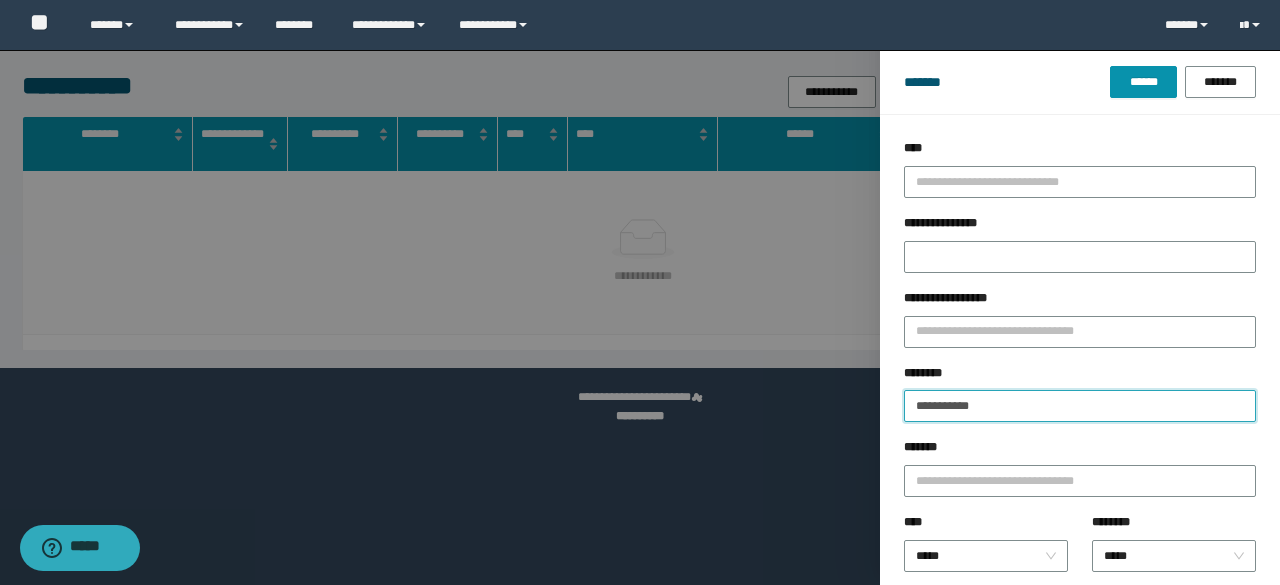 click on "******" at bounding box center (1143, 82) 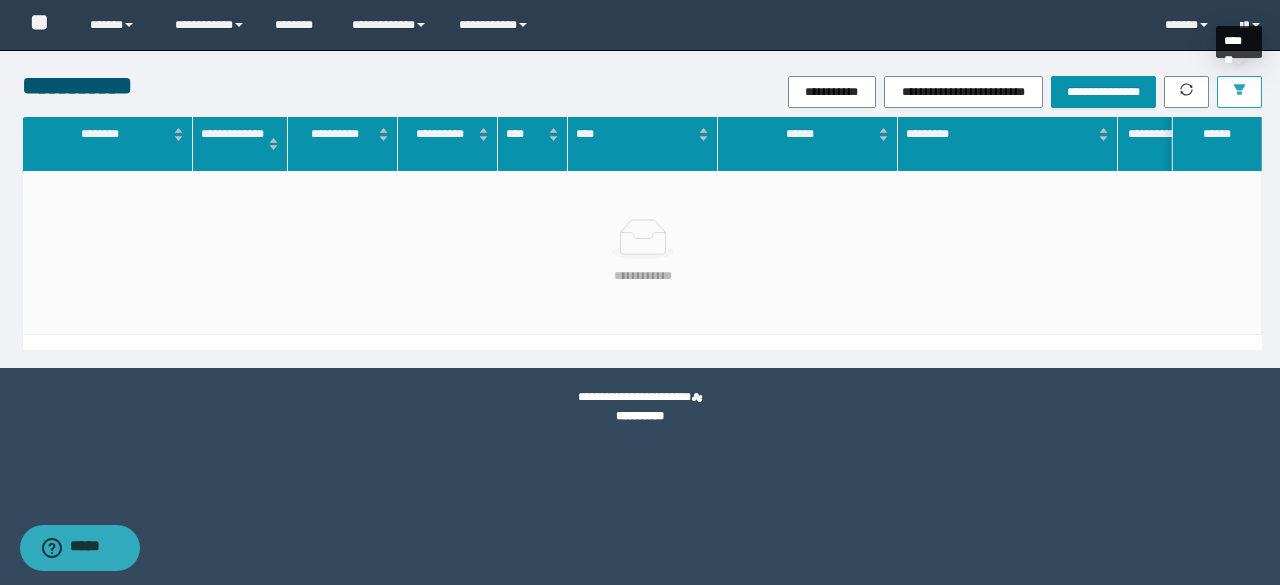 click at bounding box center [1239, 91] 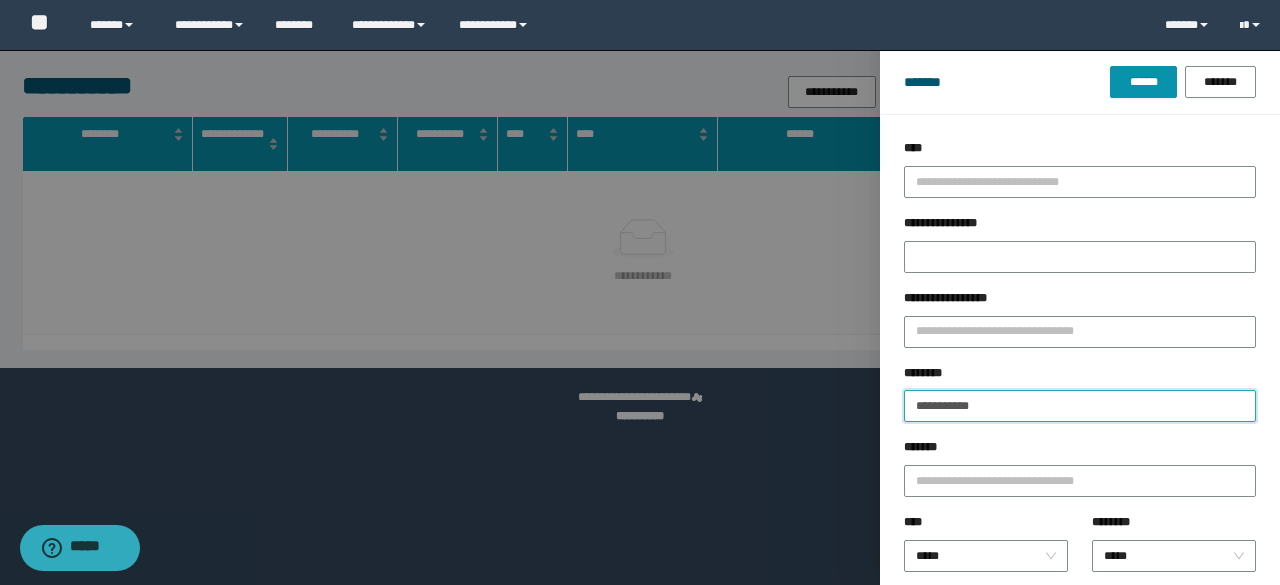 drag, startPoint x: 984, startPoint y: 399, endPoint x: 542, endPoint y: 325, distance: 448.15176 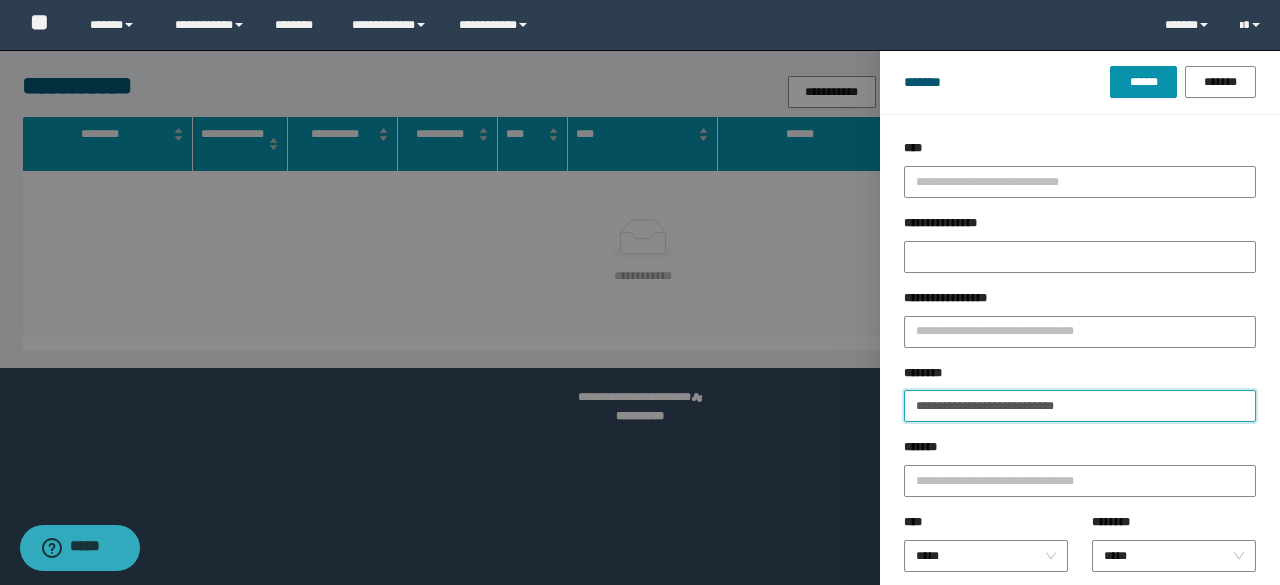 click on "******" at bounding box center [1143, 82] 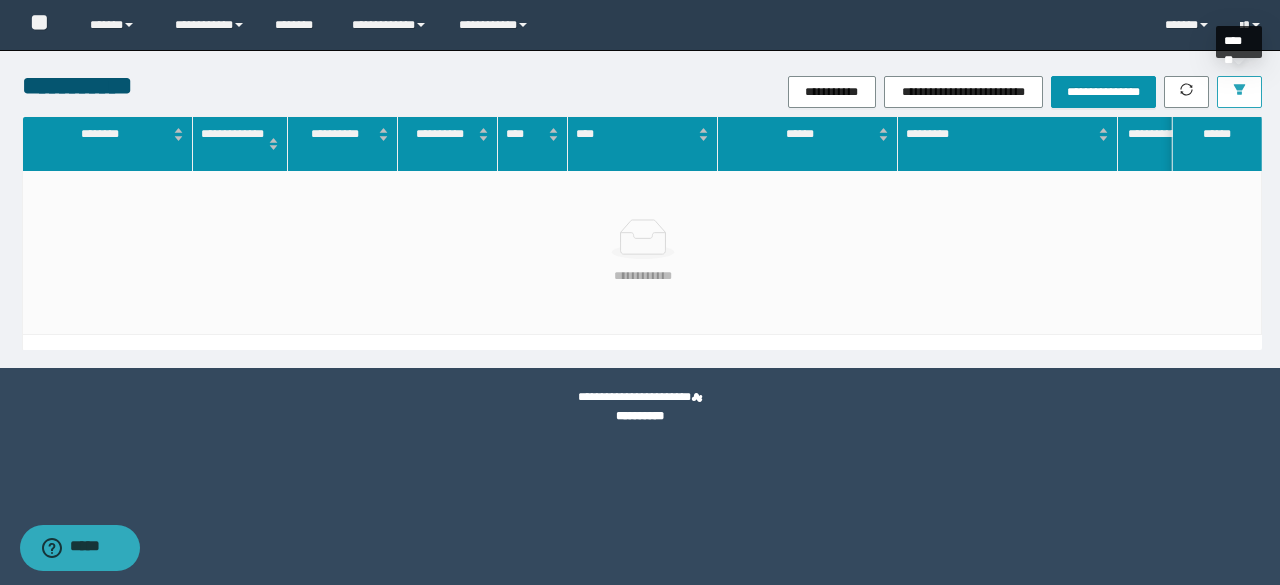 click at bounding box center [1239, 92] 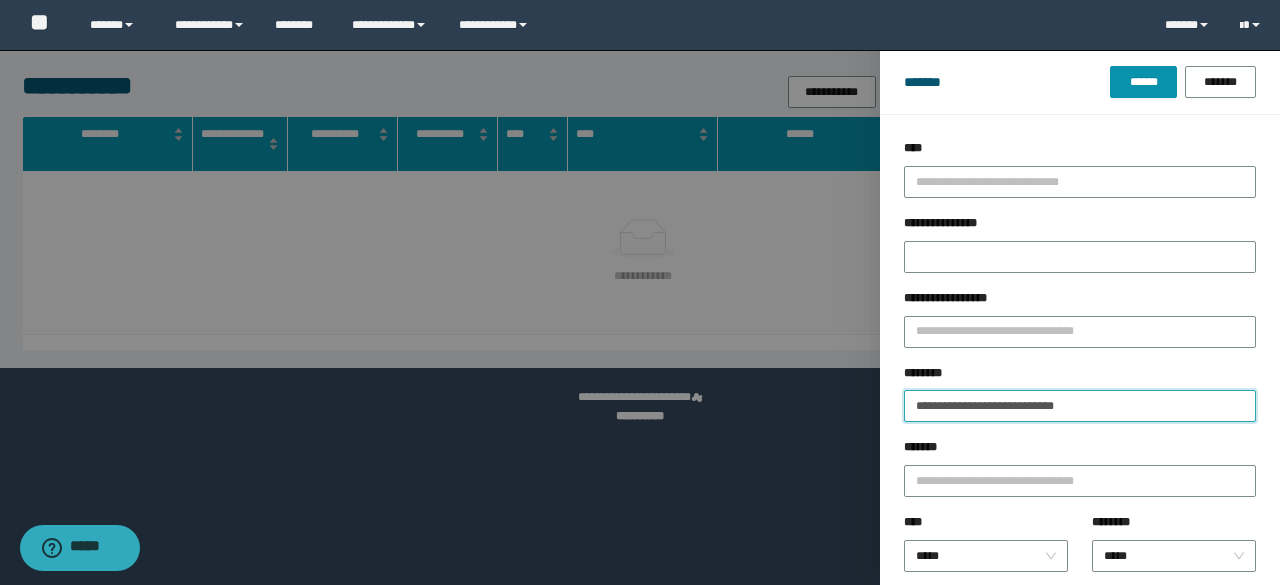 drag, startPoint x: 991, startPoint y: 408, endPoint x: 675, endPoint y: 407, distance: 316.0016 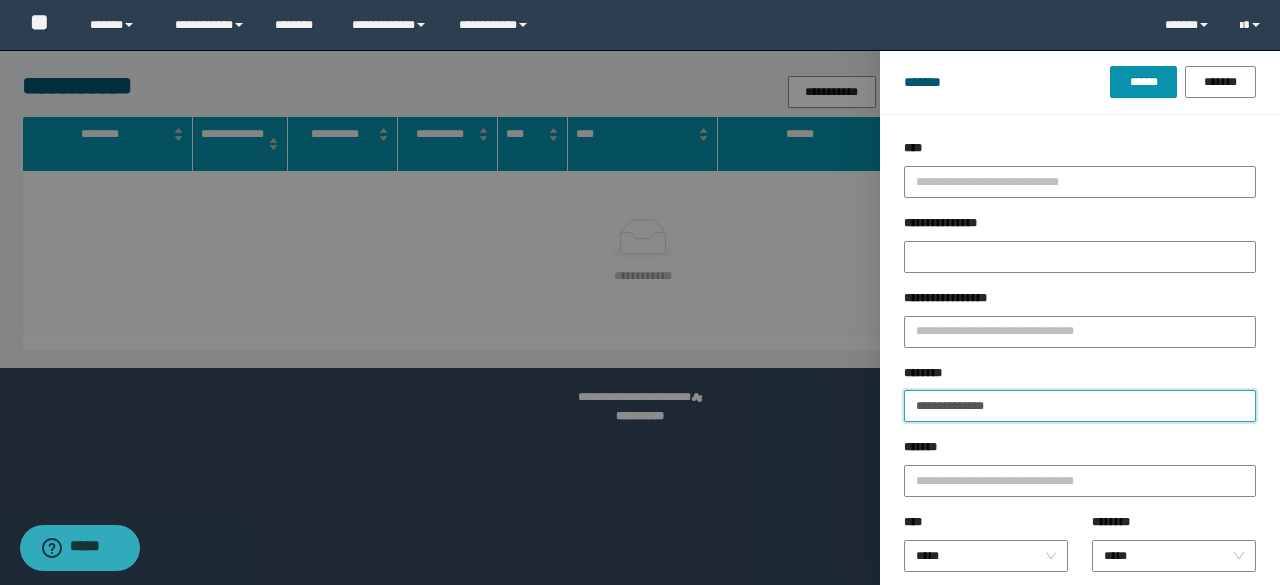 click on "******" at bounding box center [1143, 82] 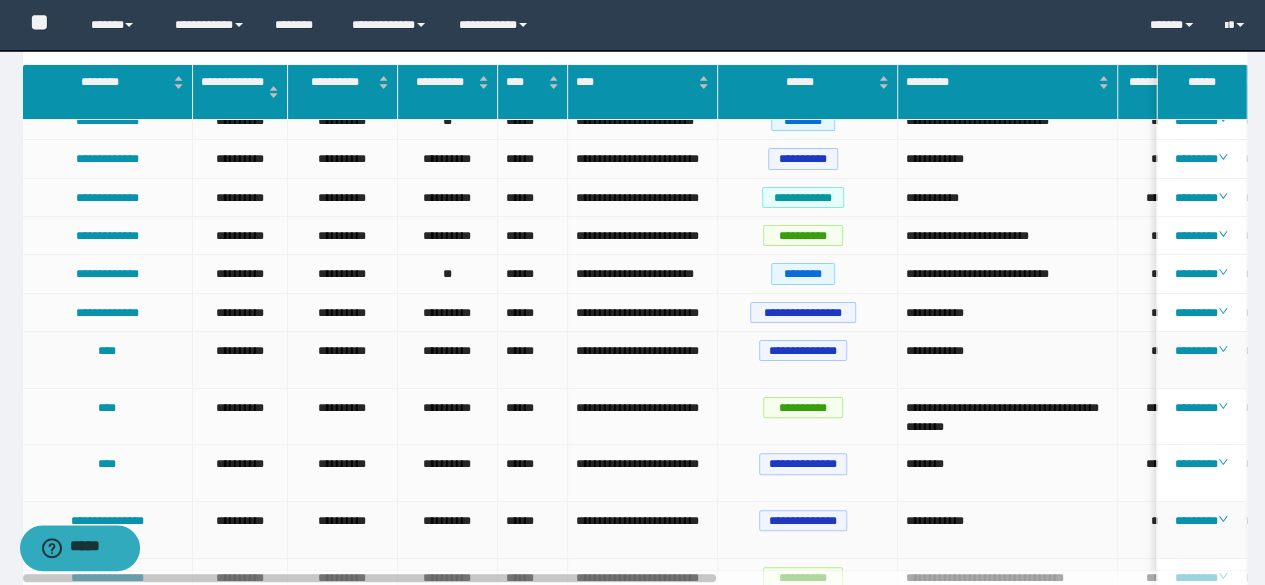 scroll, scrollTop: 200, scrollLeft: 0, axis: vertical 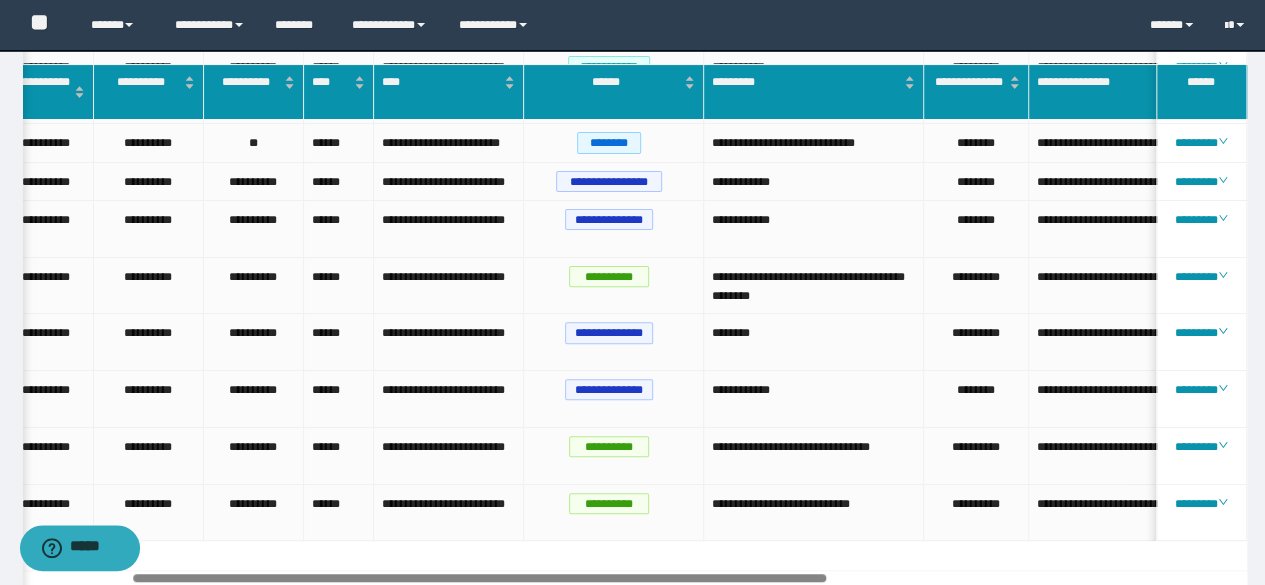 drag, startPoint x: 618, startPoint y: 575, endPoint x: 842, endPoint y: 617, distance: 227.90349 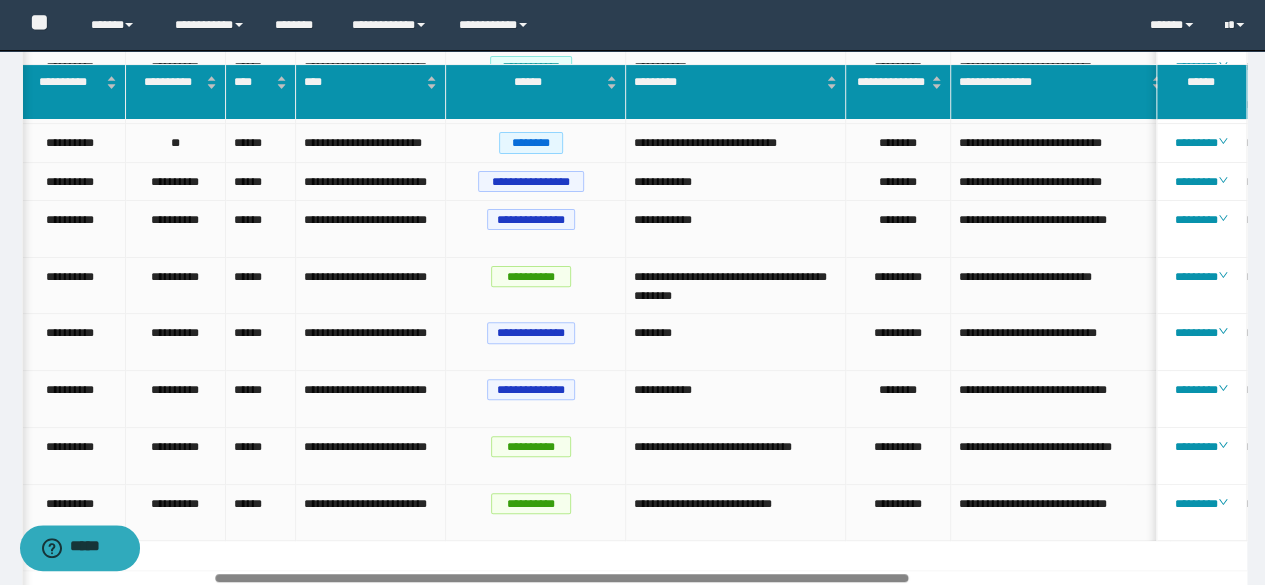 scroll, scrollTop: 0, scrollLeft: 364, axis: horizontal 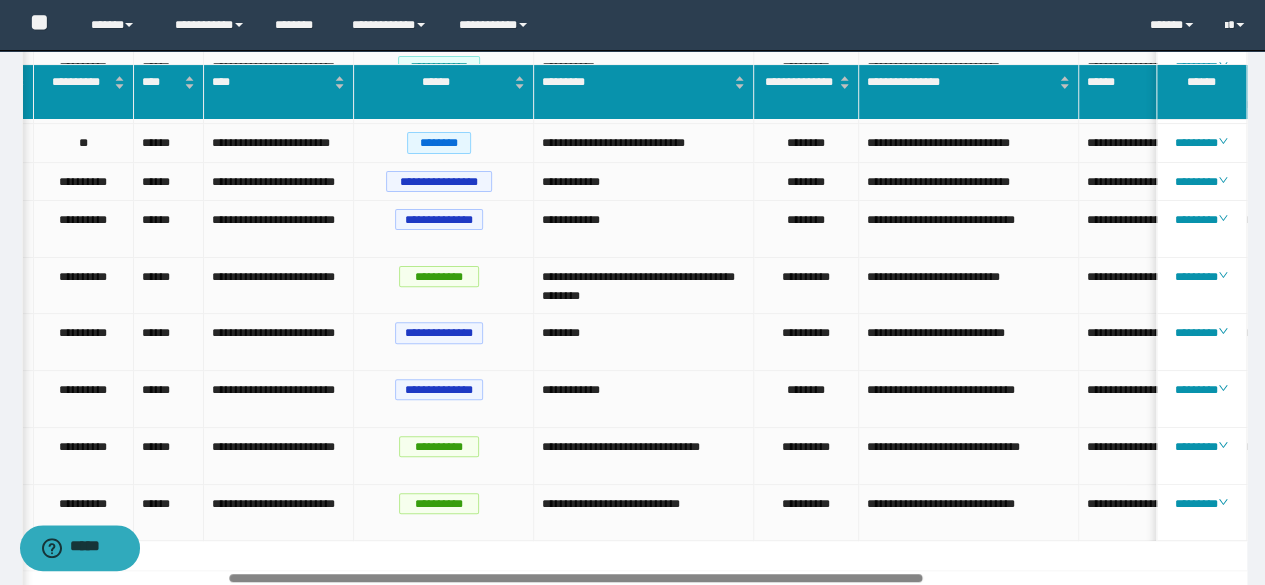 drag, startPoint x: 764, startPoint y: 579, endPoint x: 889, endPoint y: 589, distance: 125.39936 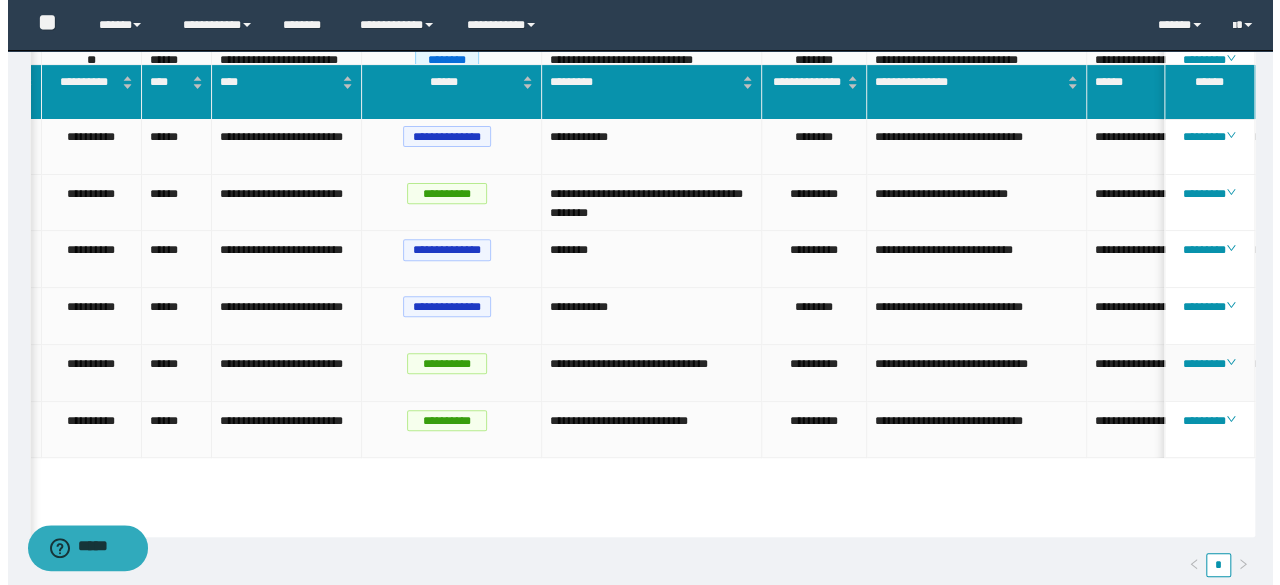scroll, scrollTop: 0, scrollLeft: 0, axis: both 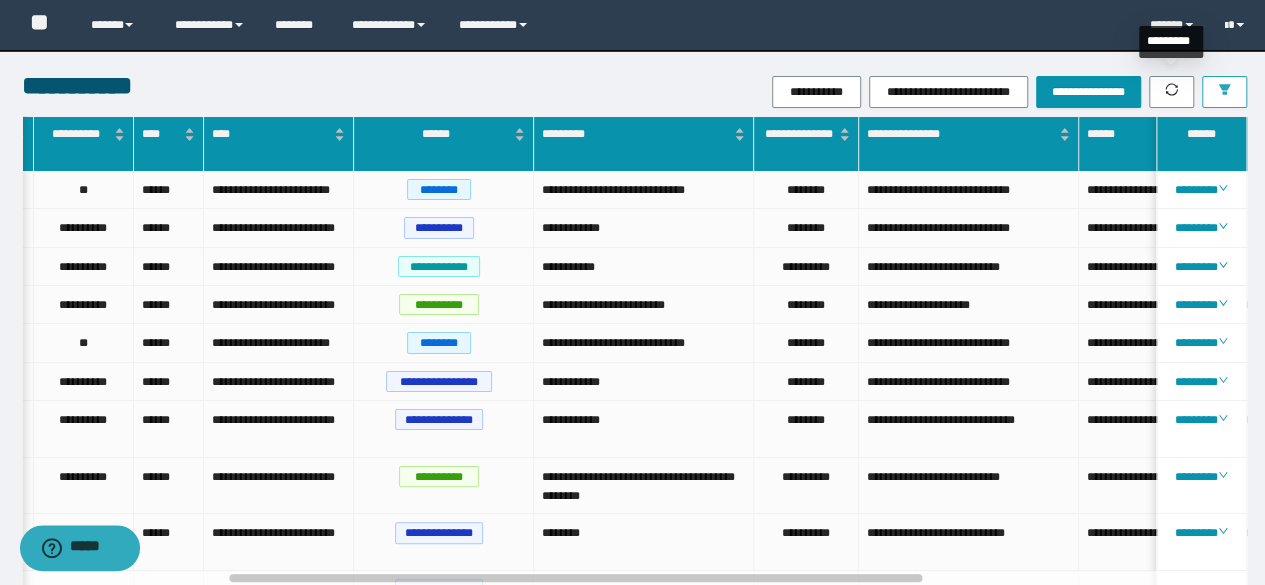 click 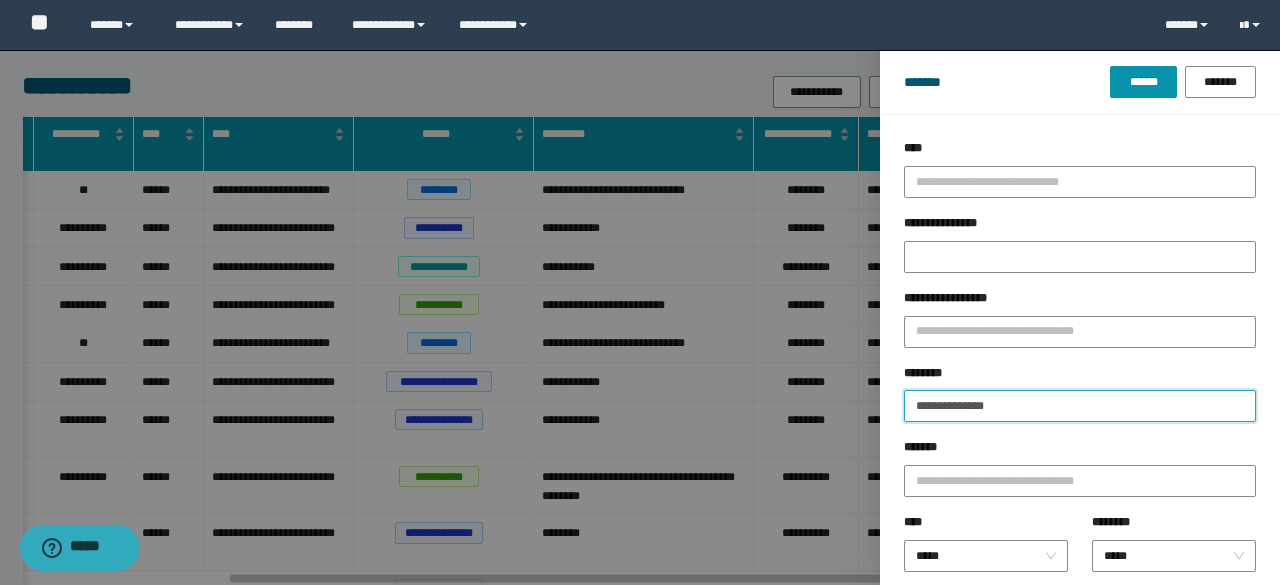 drag, startPoint x: 1116, startPoint y: 407, endPoint x: 766, endPoint y: 382, distance: 350.89172 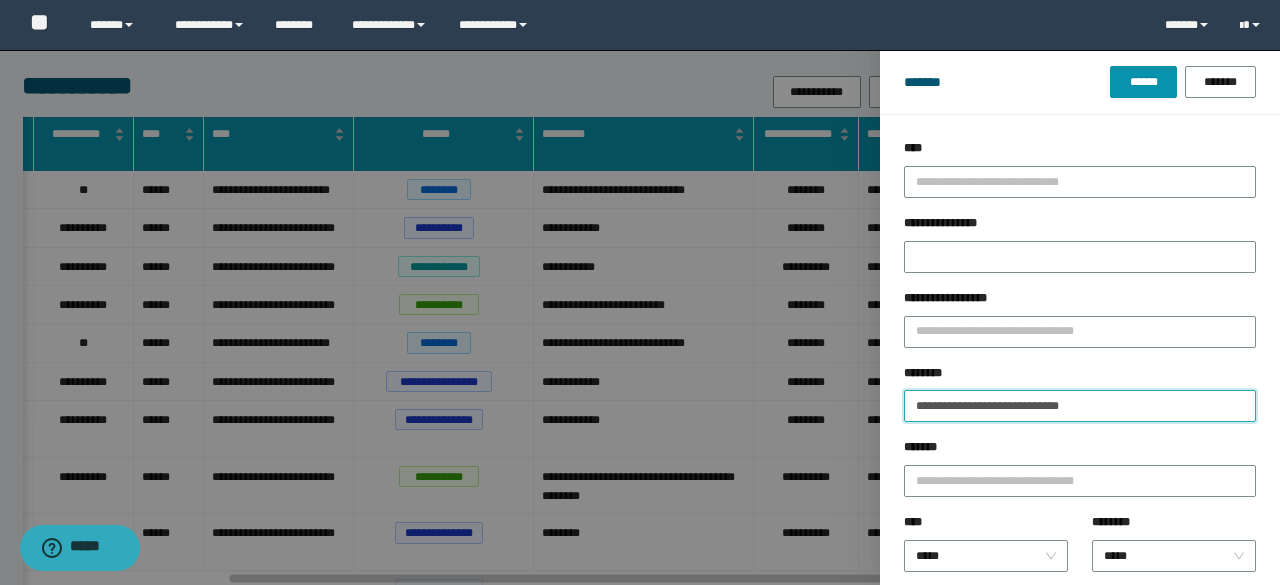 click on "******" at bounding box center (1143, 82) 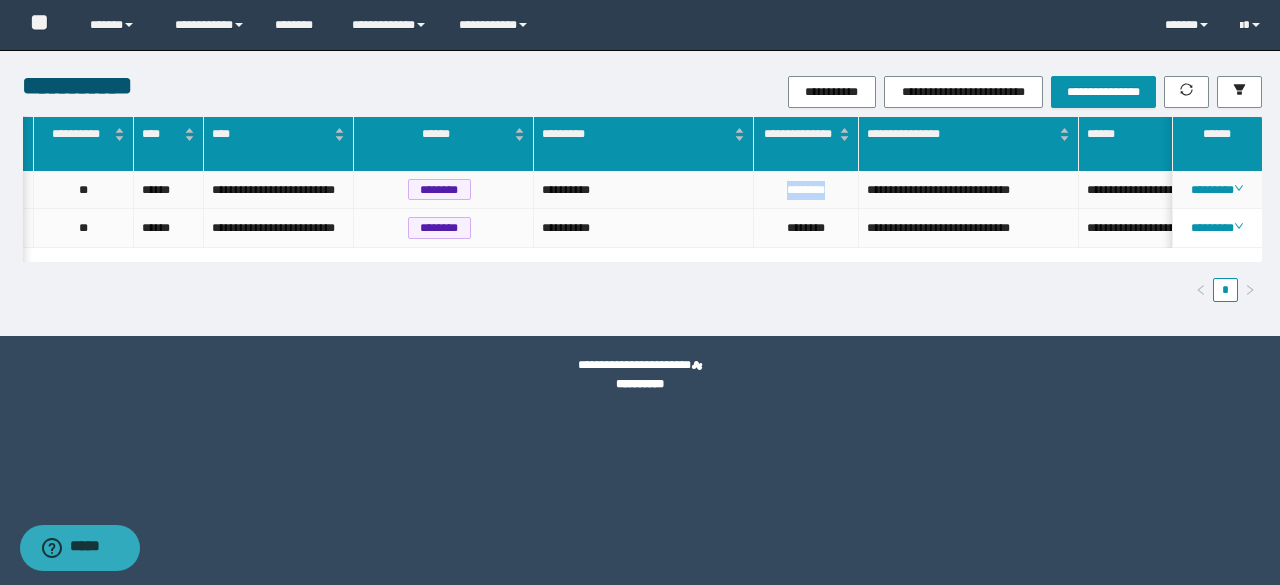 drag, startPoint x: 806, startPoint y: 191, endPoint x: 758, endPoint y: 189, distance: 48.04165 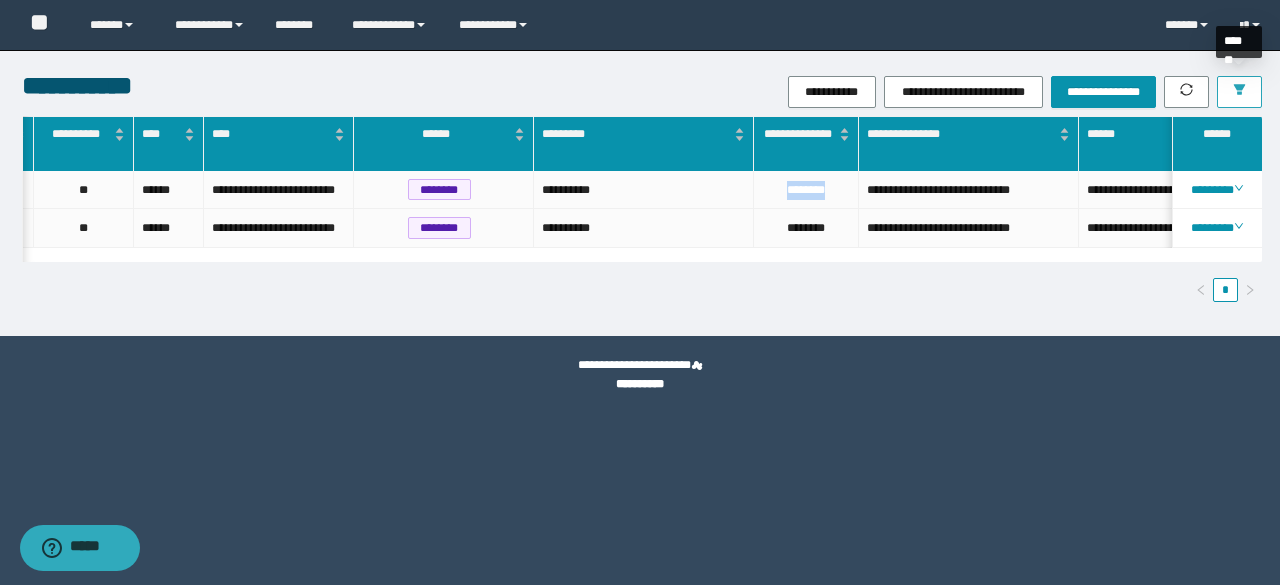 click at bounding box center [1239, 92] 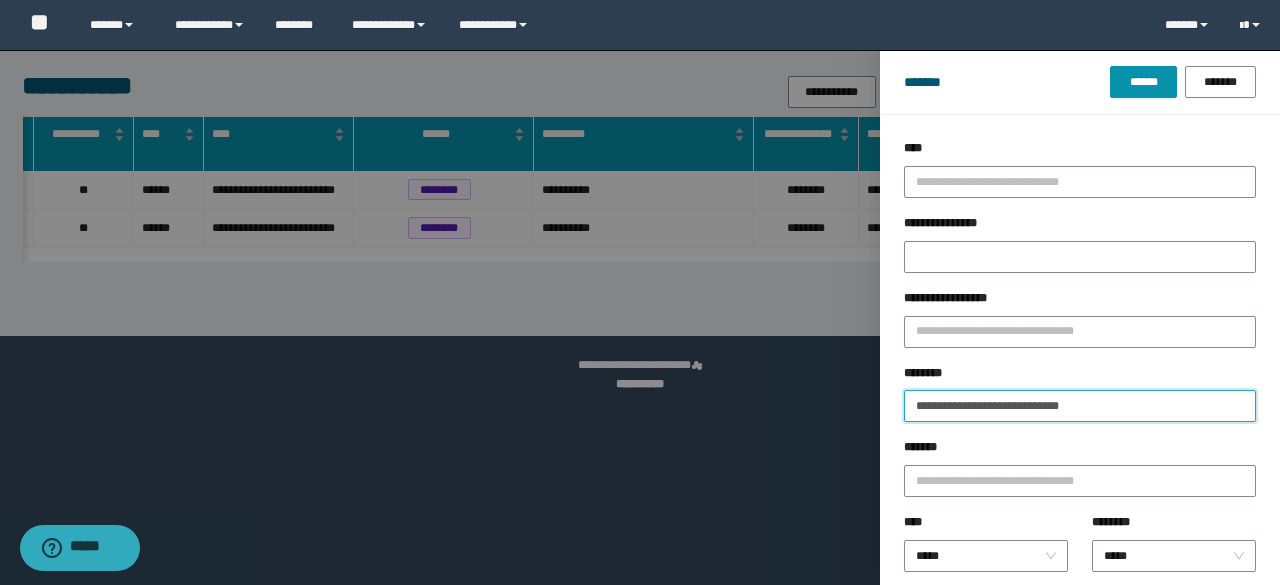 drag, startPoint x: 1135, startPoint y: 406, endPoint x: 770, endPoint y: 385, distance: 365.6036 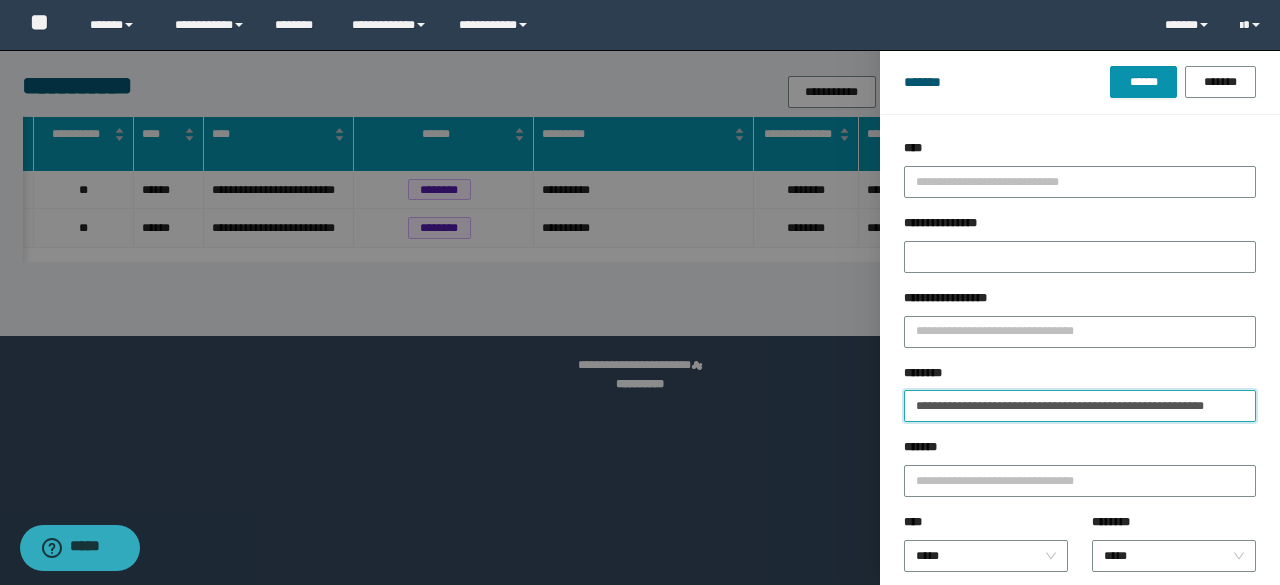 scroll, scrollTop: 0, scrollLeft: 77, axis: horizontal 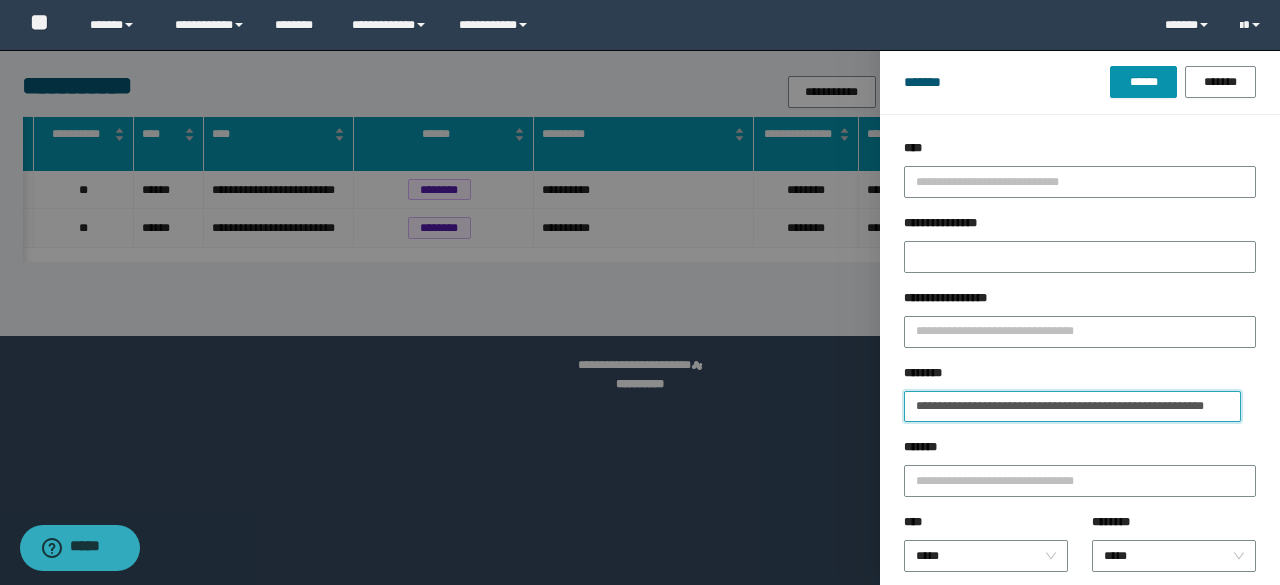 click on "**********" at bounding box center (1072, 406) 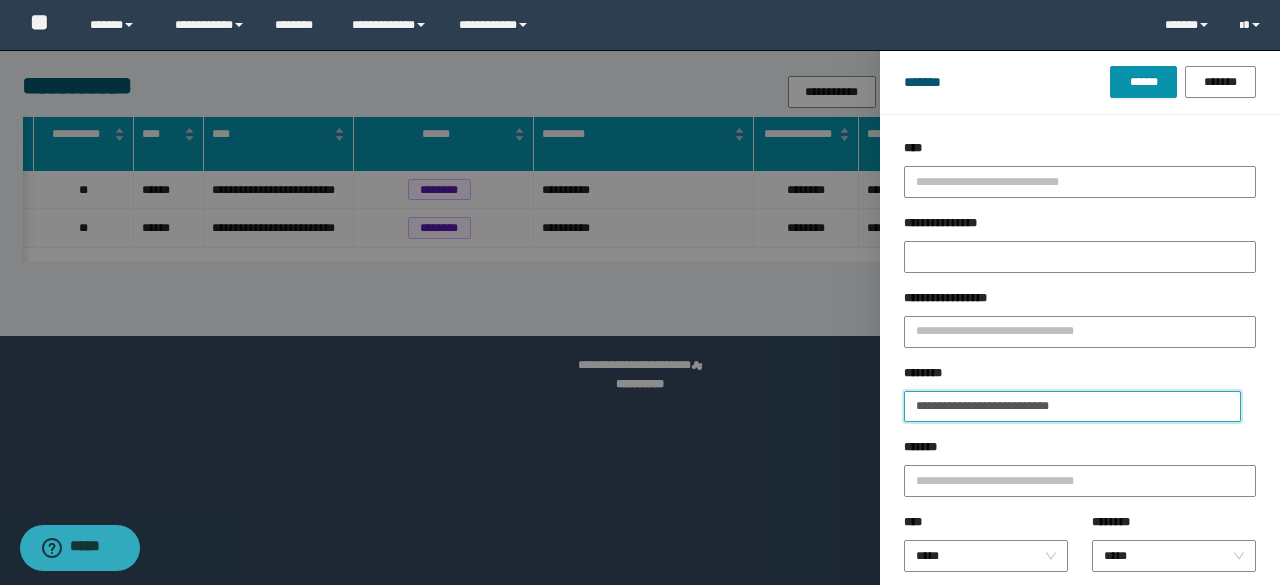 click on "**********" at bounding box center (1072, 406) 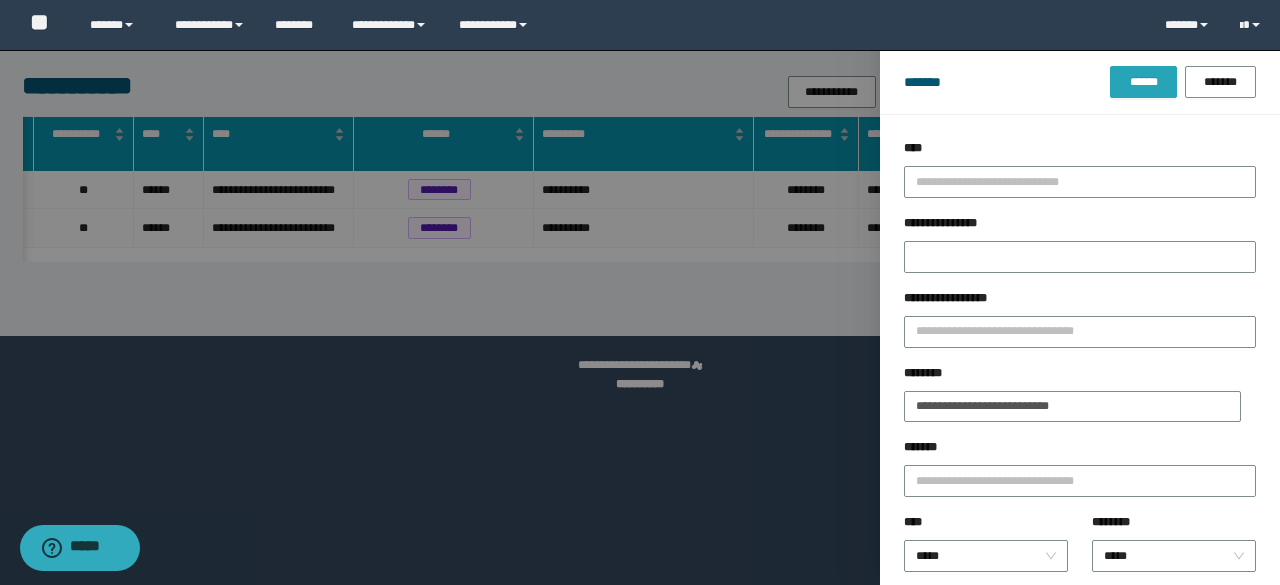 click on "******" at bounding box center (1143, 82) 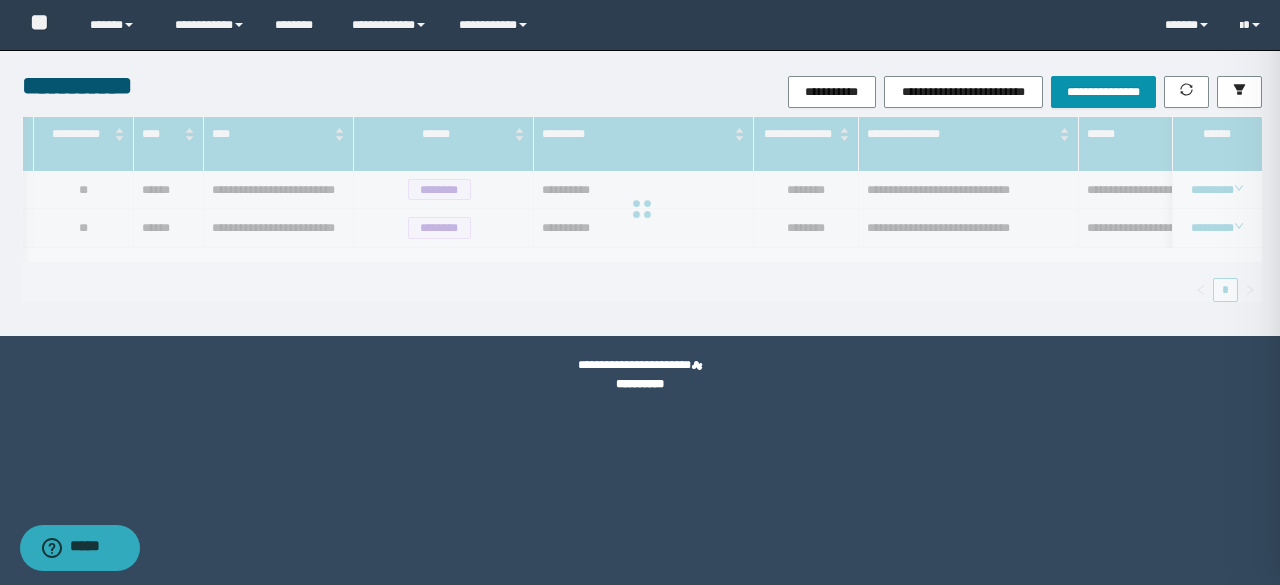 click on "******" at bounding box center (1543, 82) 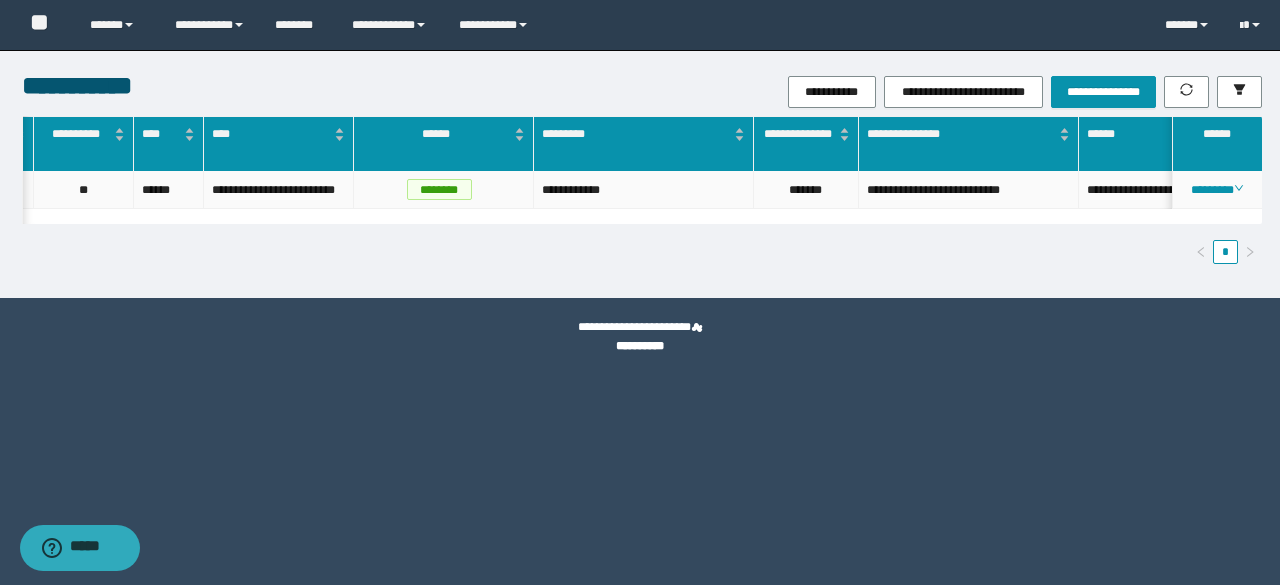 click on "*******" at bounding box center [806, 190] 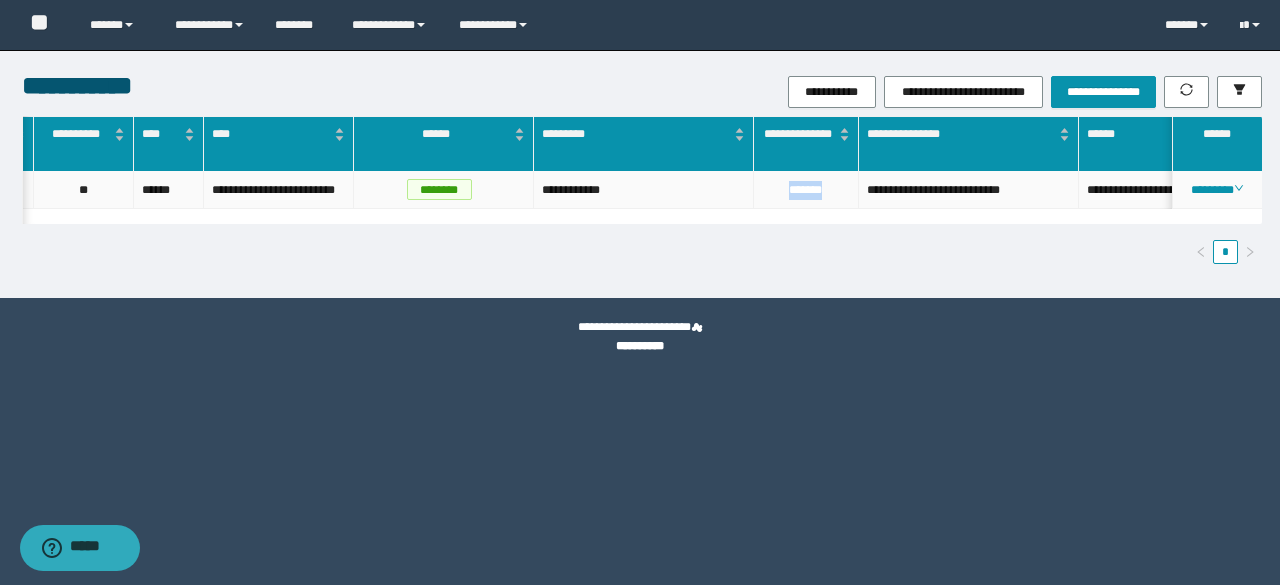 drag, startPoint x: 836, startPoint y: 197, endPoint x: 755, endPoint y: 194, distance: 81.055534 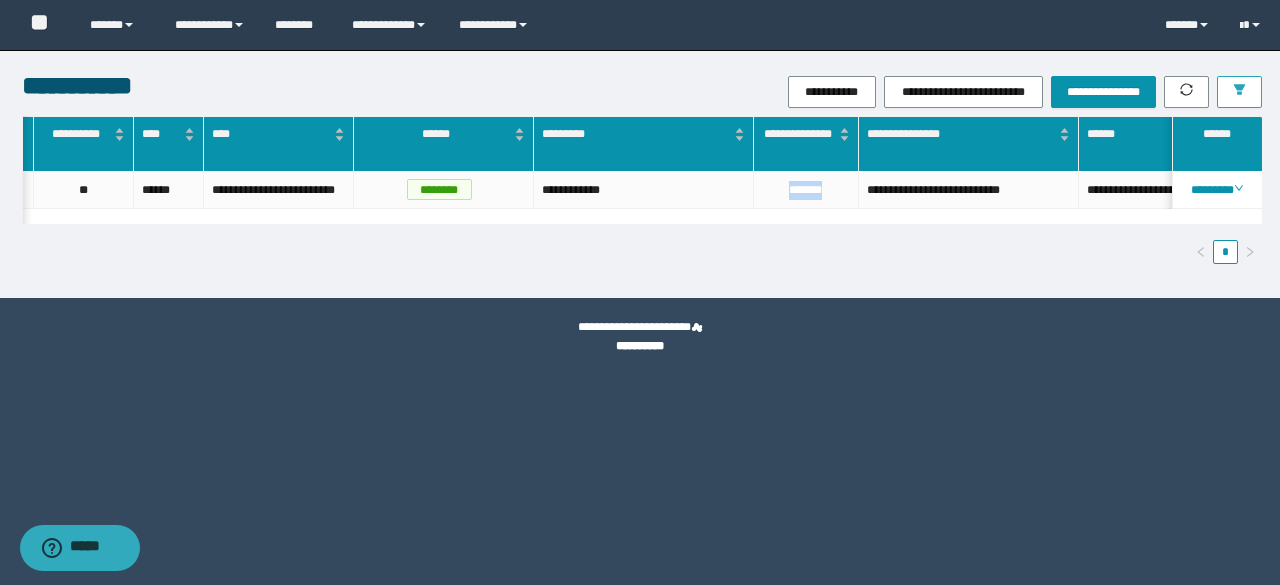 click at bounding box center [1239, 92] 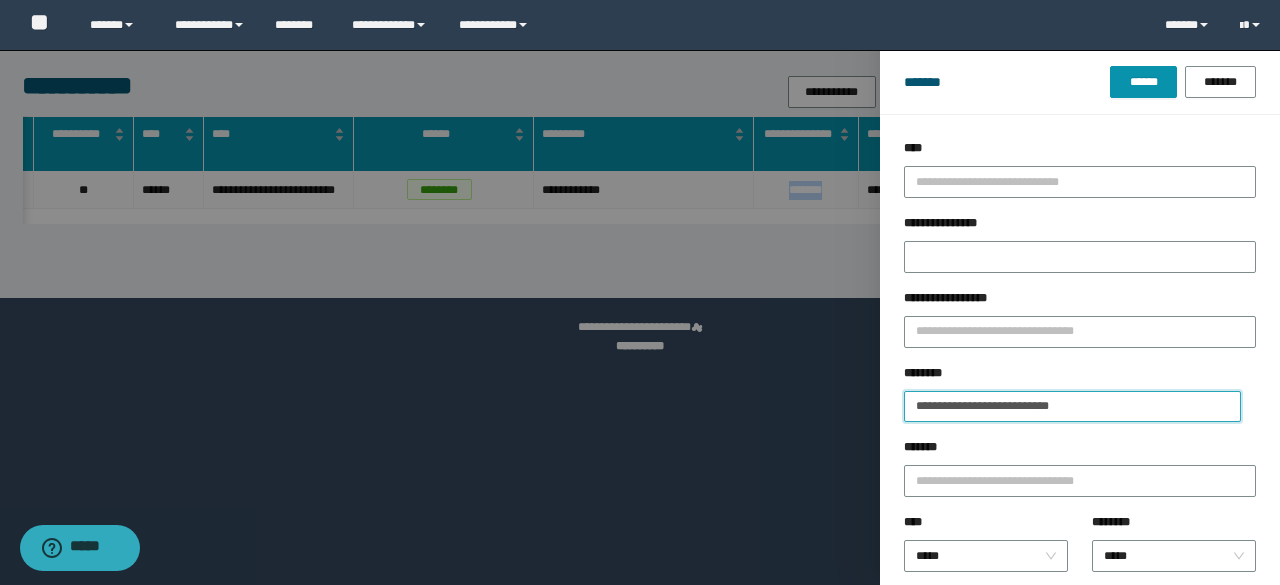 click on "**********" at bounding box center (1072, 406) 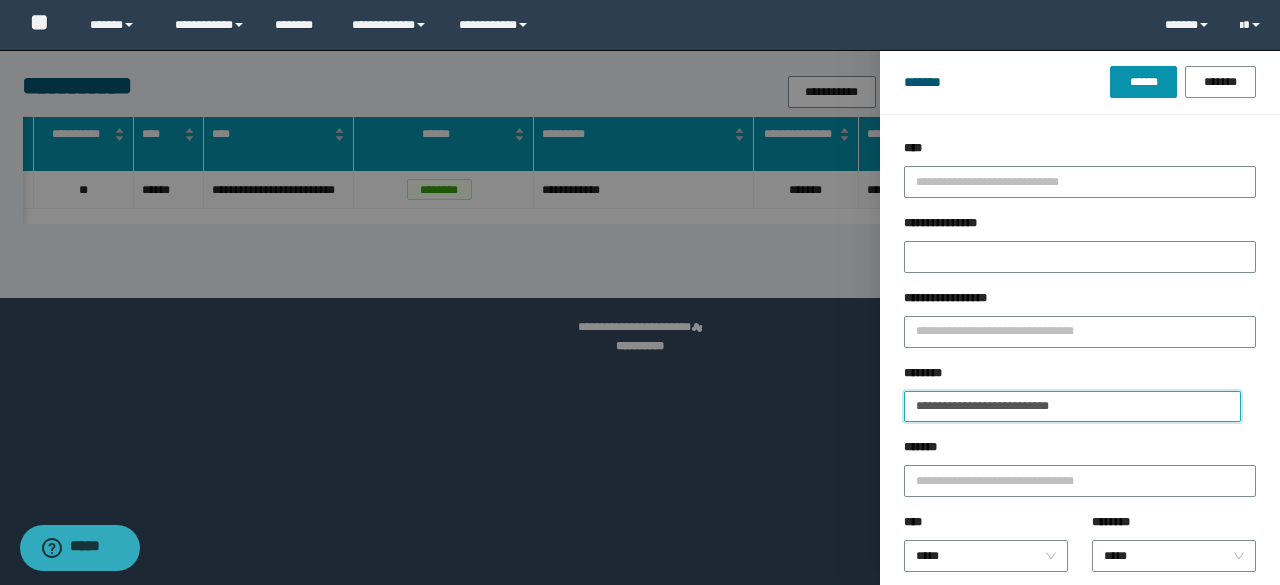 drag, startPoint x: 1042, startPoint y: 399, endPoint x: 768, endPoint y: 335, distance: 281.37518 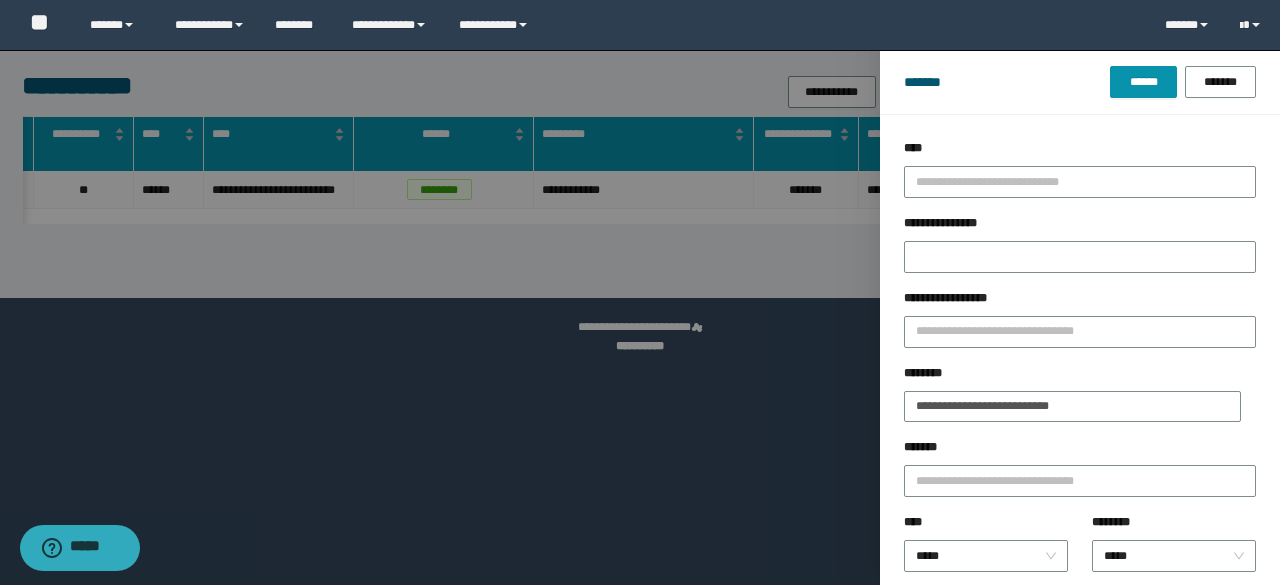 click at bounding box center [640, 292] 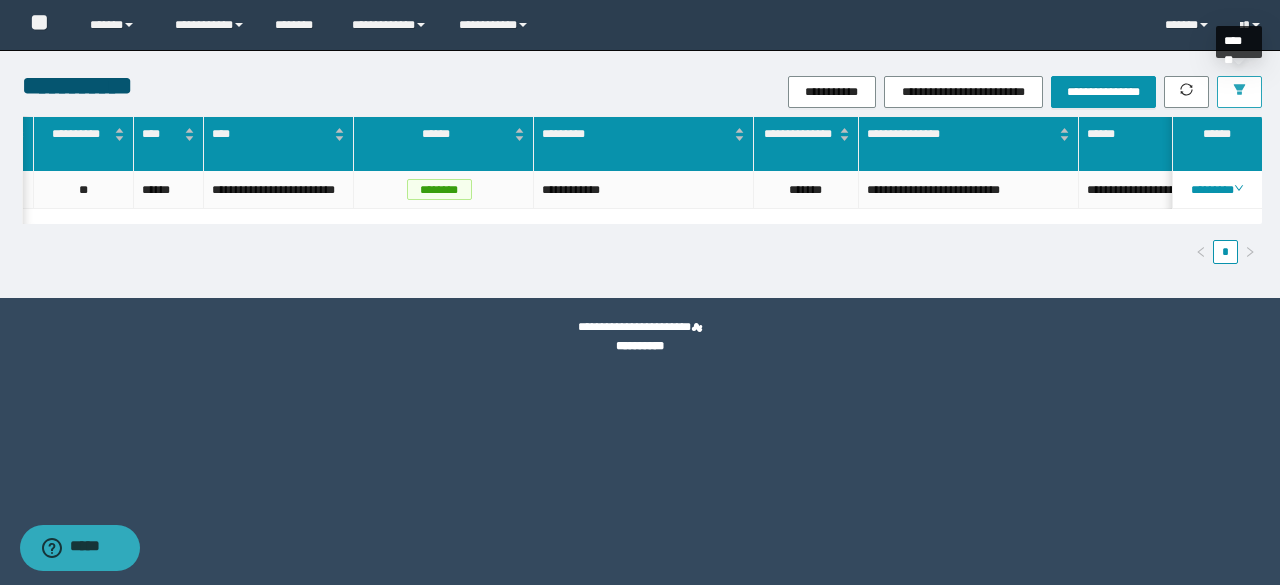 click at bounding box center [1239, 91] 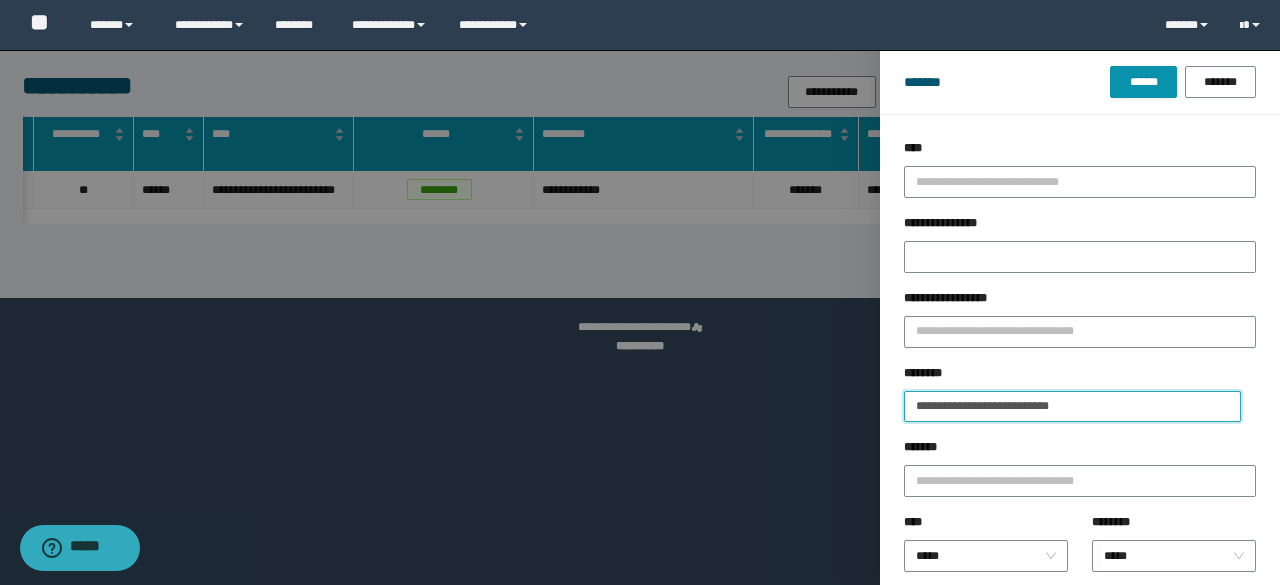 drag, startPoint x: 631, startPoint y: 375, endPoint x: 488, endPoint y: 357, distance: 144.12842 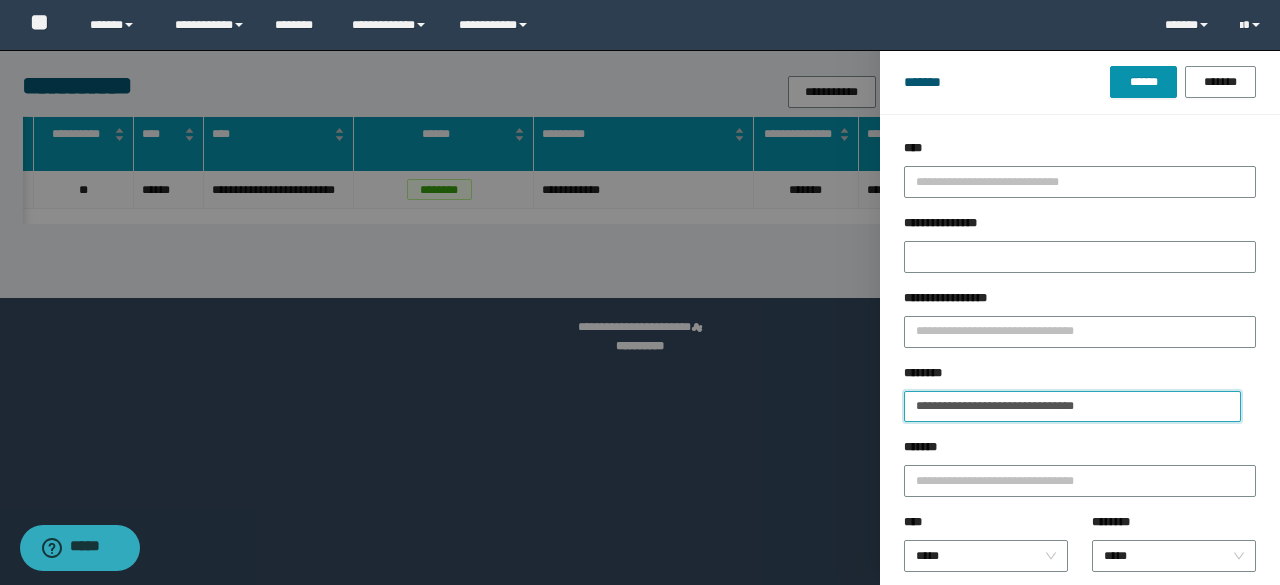 type on "**********" 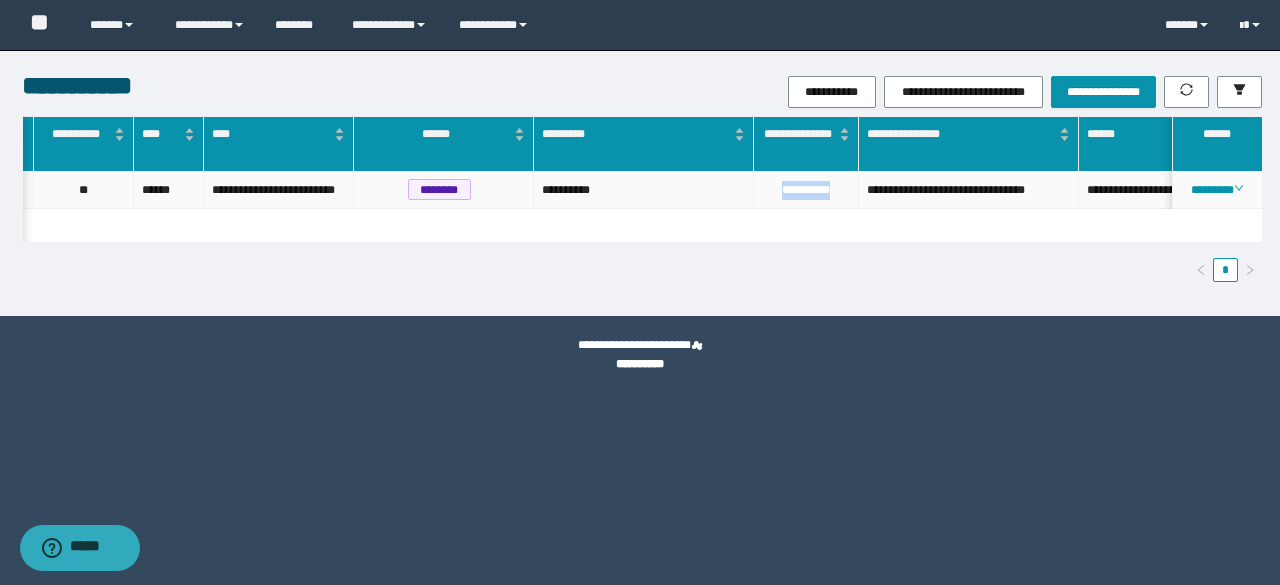 drag, startPoint x: 849, startPoint y: 219, endPoint x: 762, endPoint y: 207, distance: 87.823685 